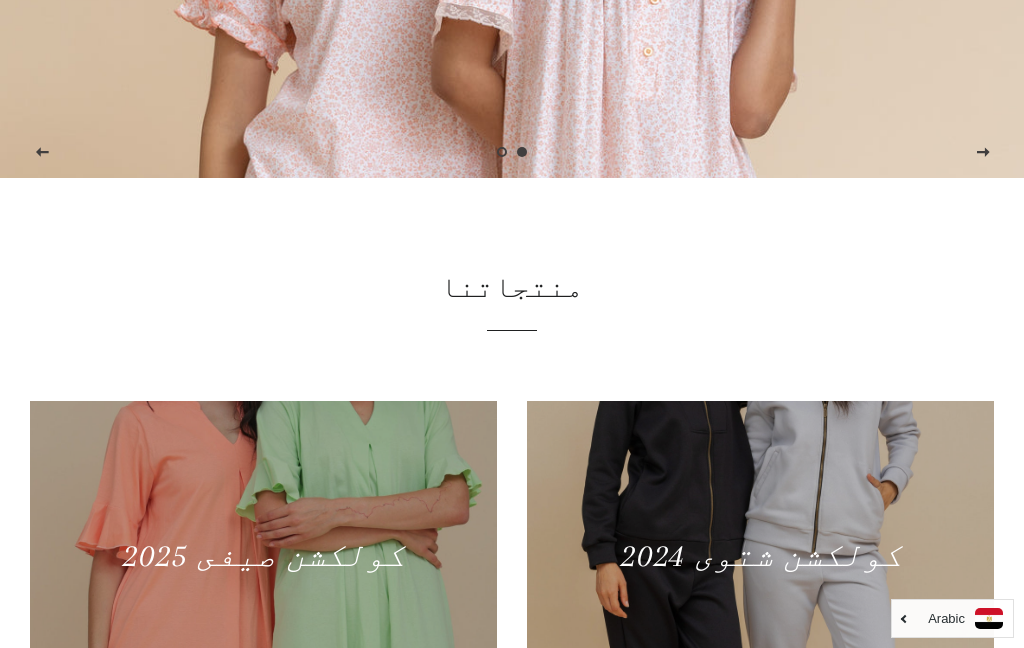 scroll, scrollTop: 417, scrollLeft: 0, axis: vertical 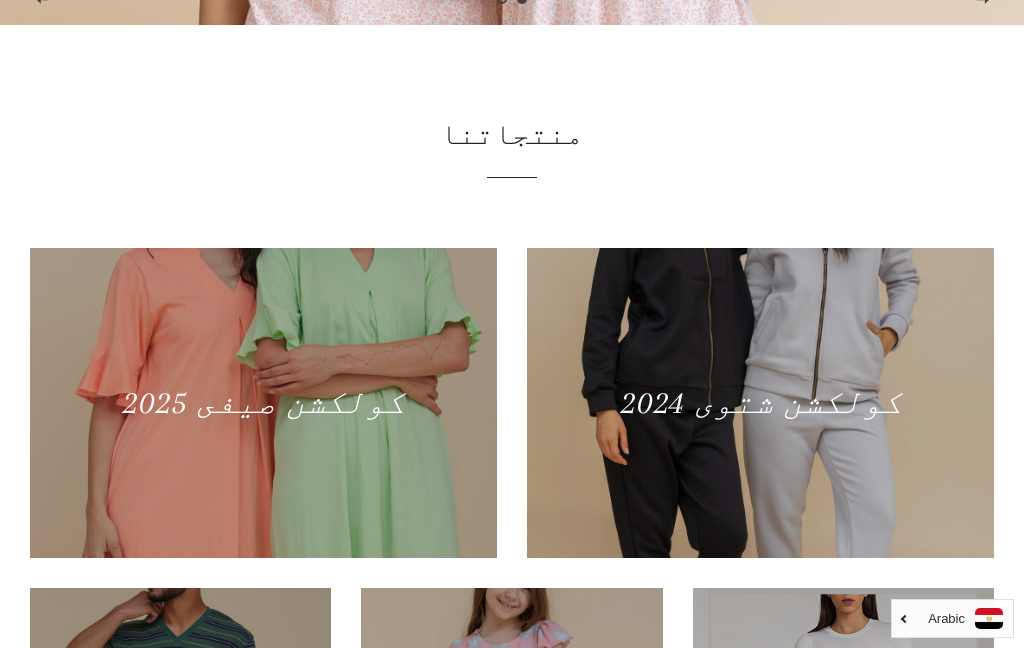 click at bounding box center (760, 403) 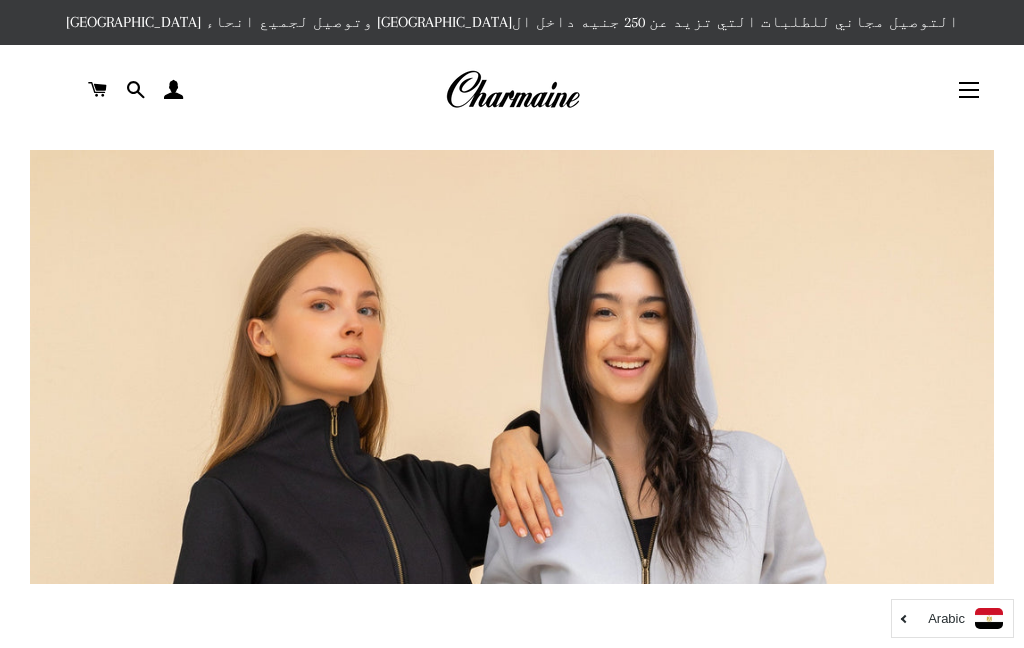 scroll, scrollTop: 0, scrollLeft: 0, axis: both 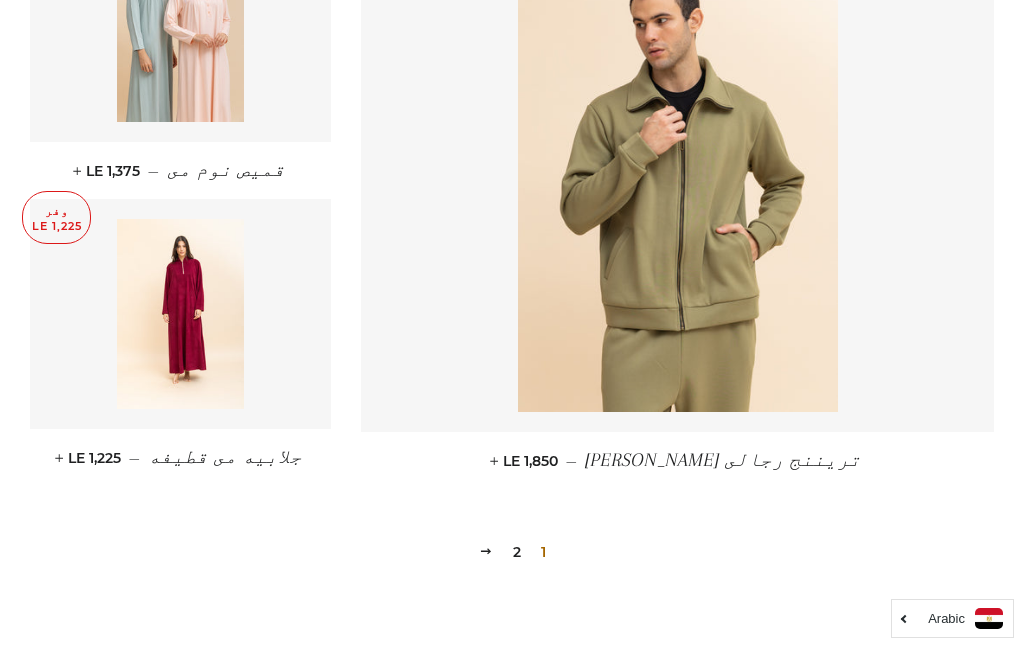 click at bounding box center (180, 314) 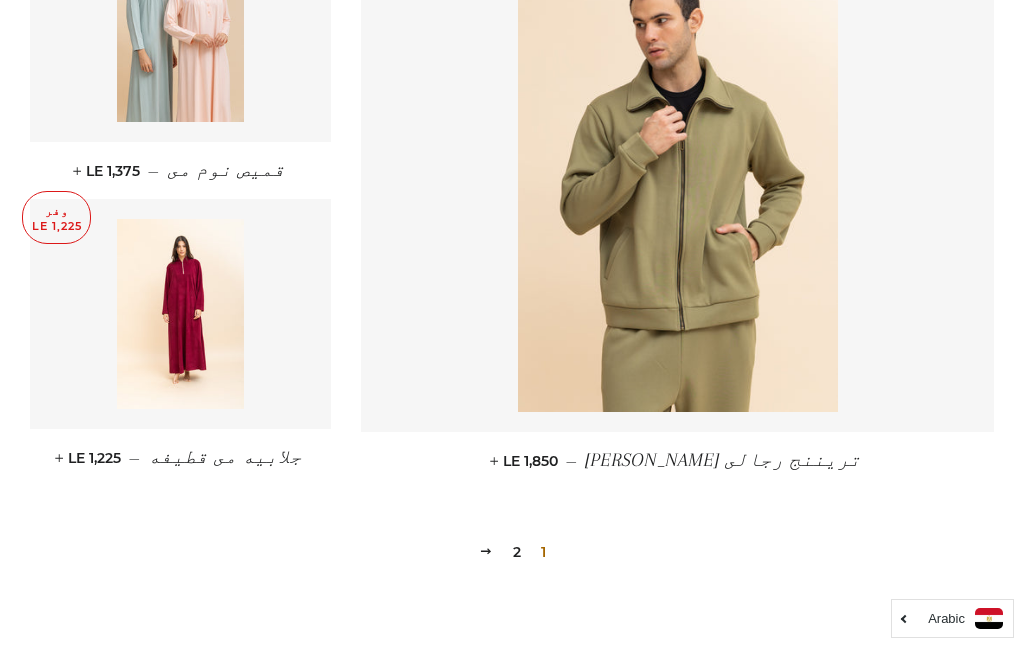 scroll, scrollTop: 2765, scrollLeft: 0, axis: vertical 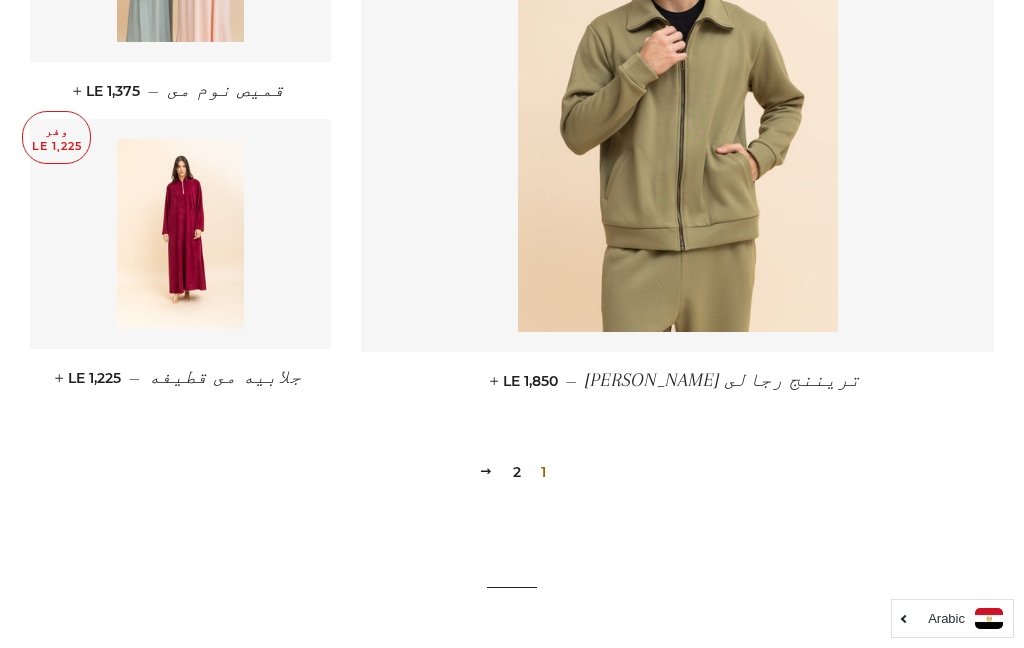 click on "2" at bounding box center [517, 472] 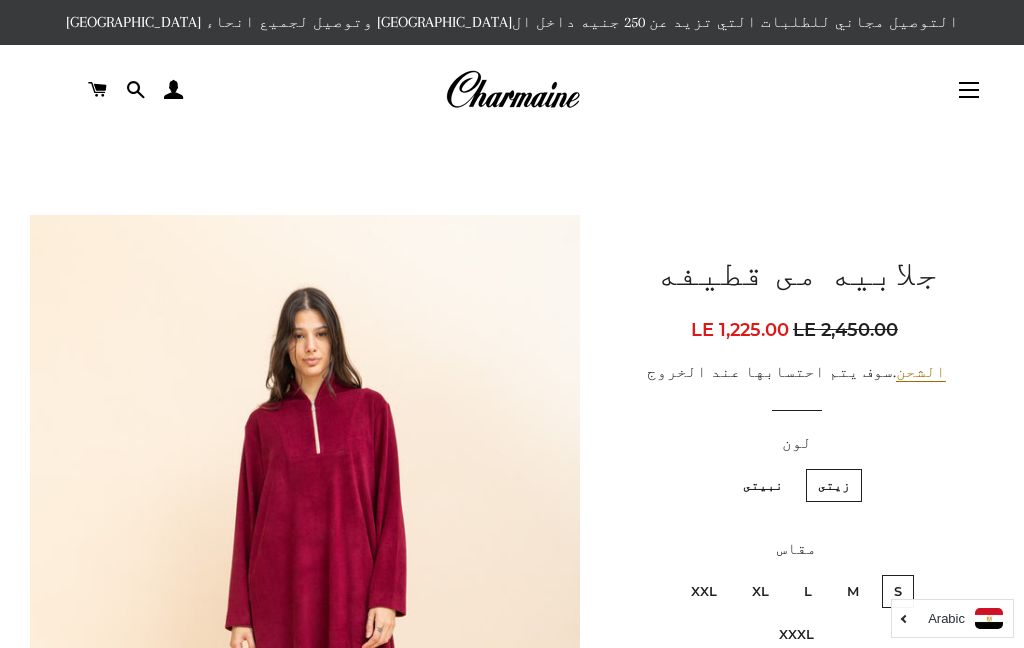 scroll, scrollTop: 0, scrollLeft: 0, axis: both 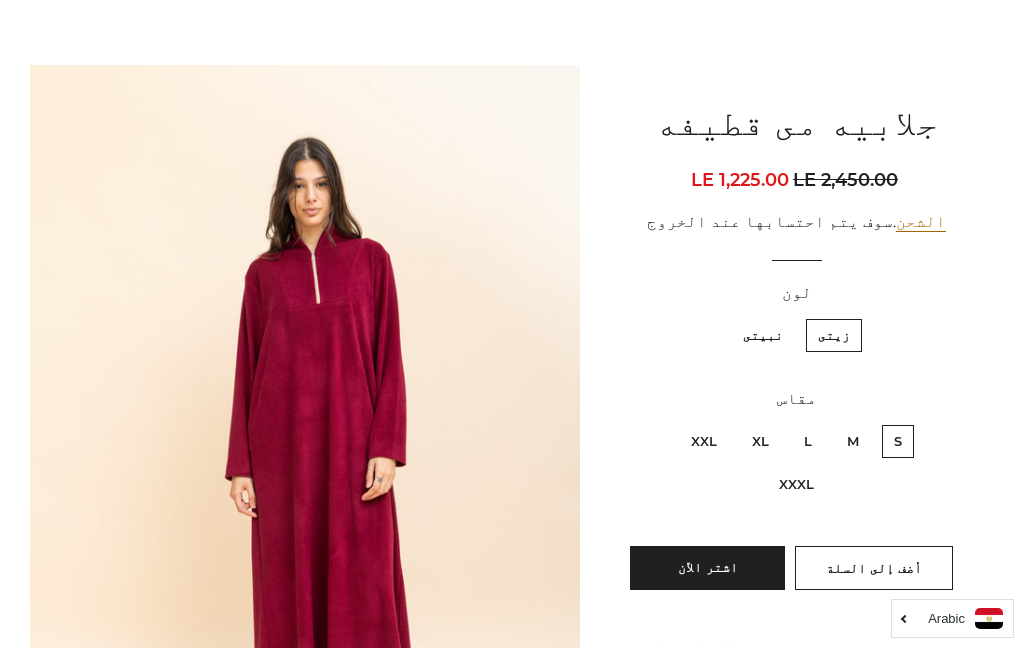 click on "نبيتى" at bounding box center (763, 335) 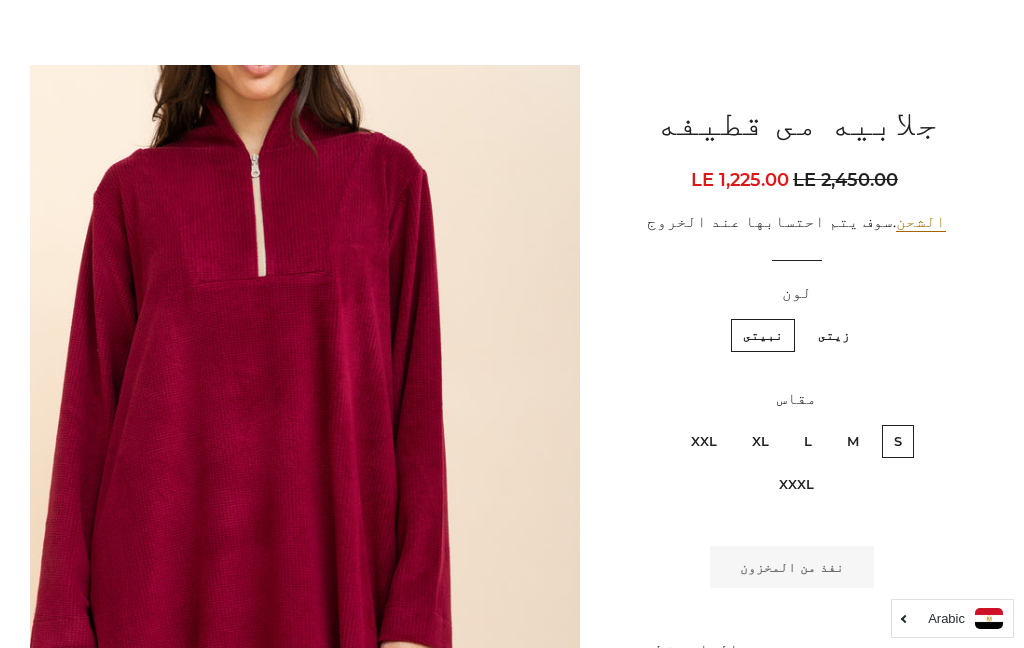 scroll, scrollTop: 230, scrollLeft: 0, axis: vertical 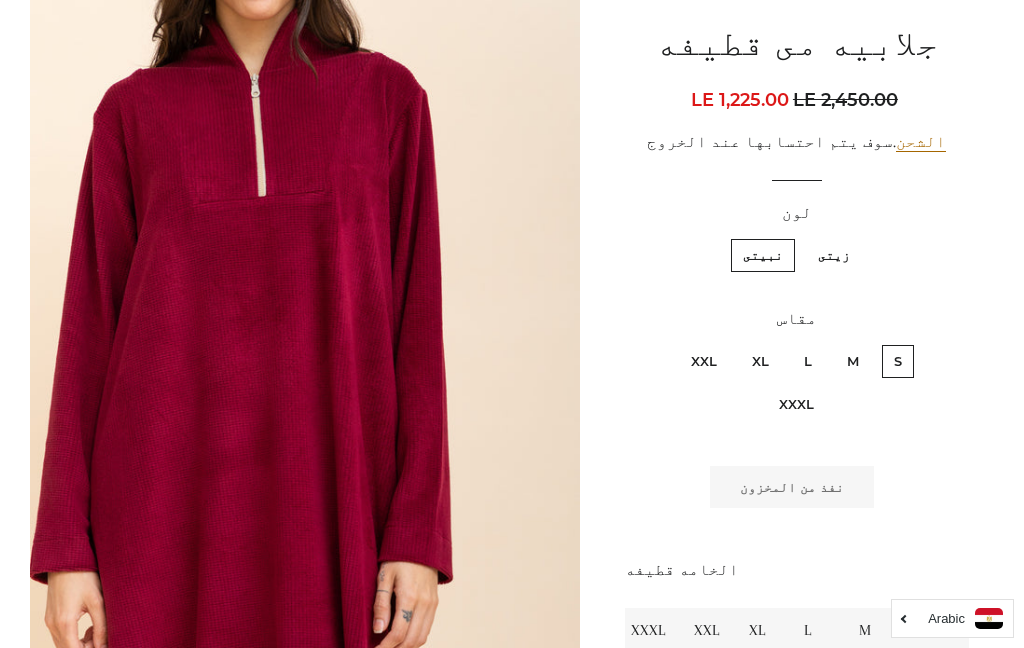 click on "M" at bounding box center (853, 361) 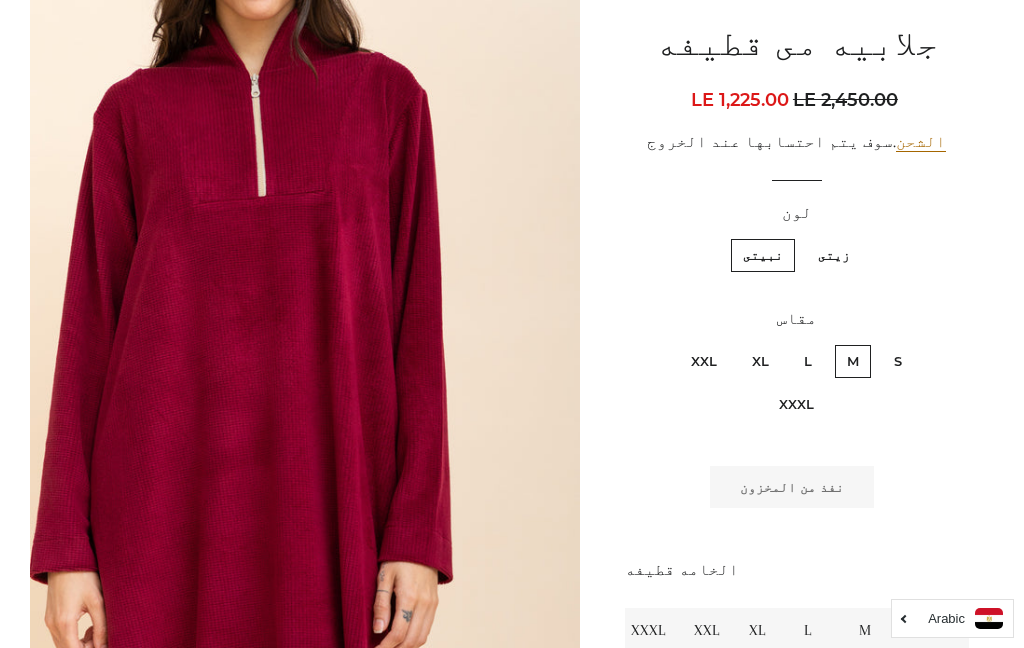 click on "L" at bounding box center [808, 361] 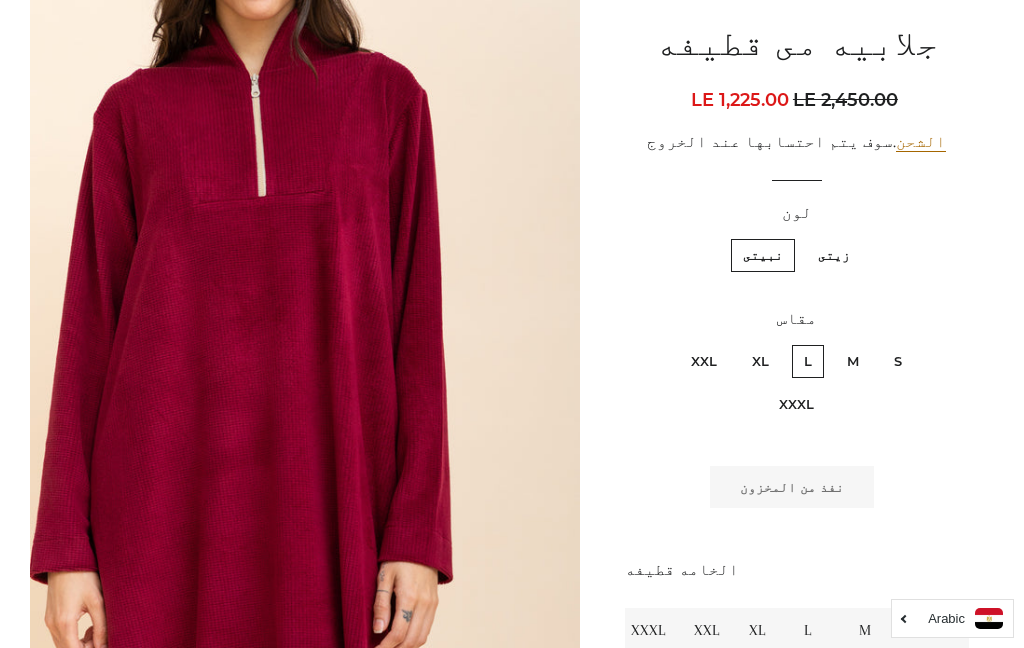 click on "XL" at bounding box center (760, 361) 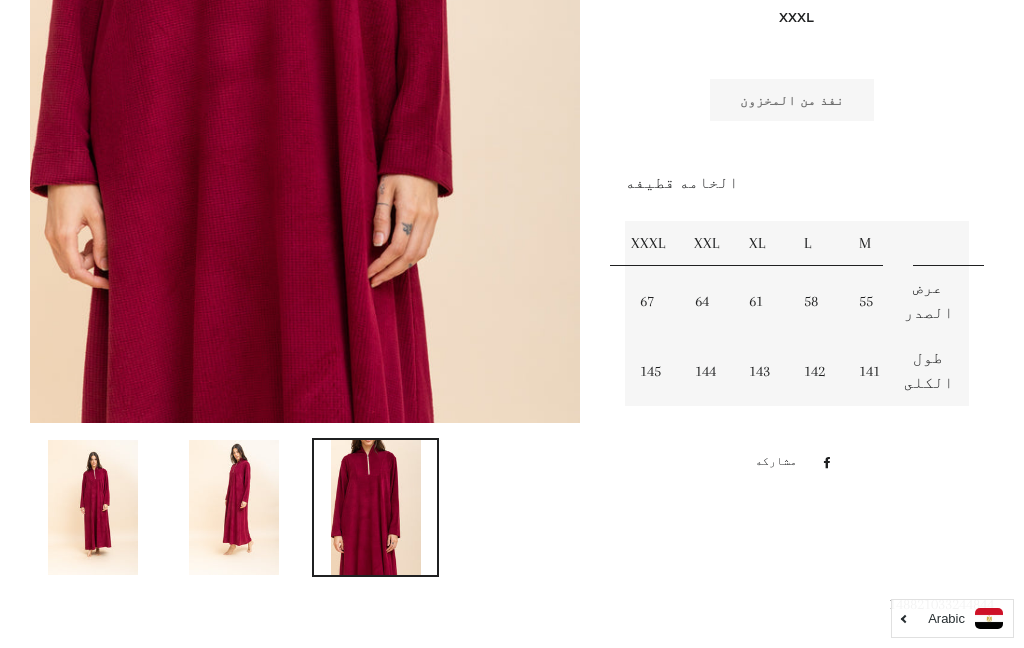 scroll, scrollTop: 627, scrollLeft: 0, axis: vertical 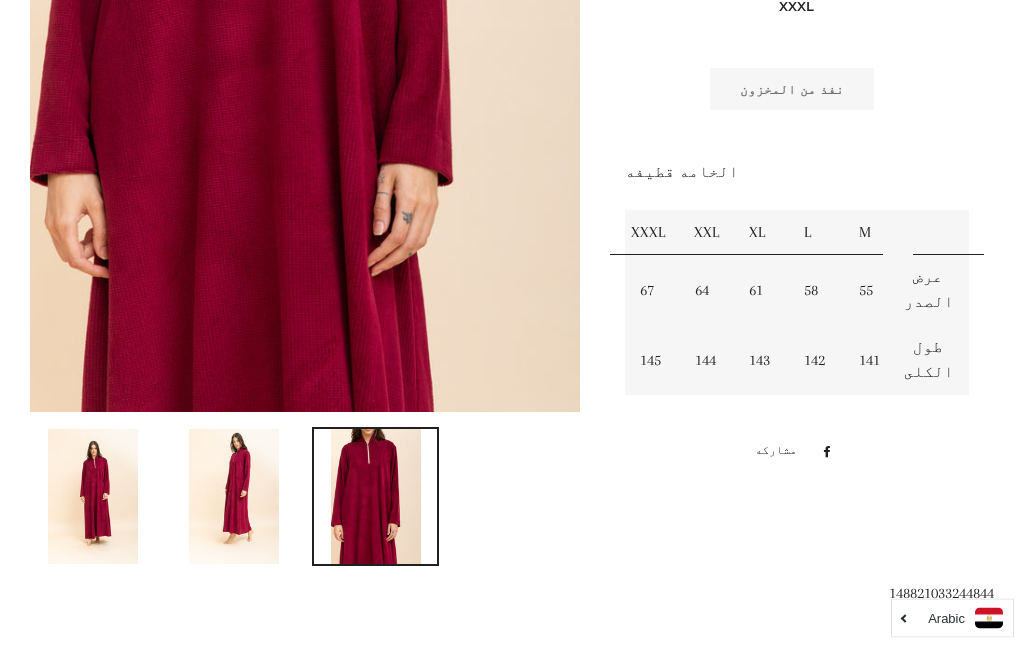 click at bounding box center [305, 0] 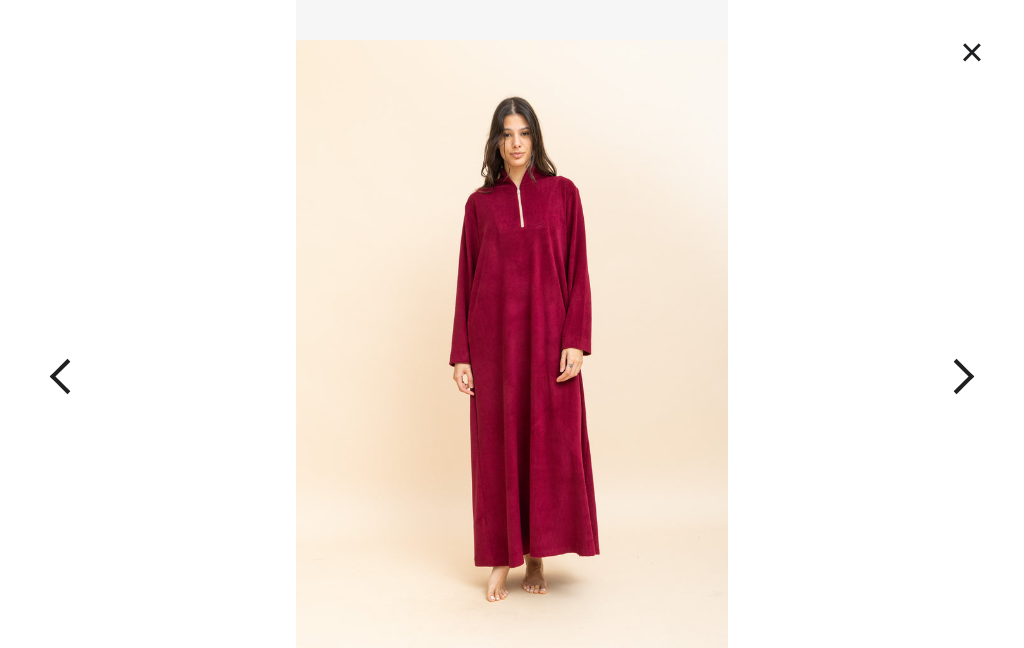 click on "×" at bounding box center [972, 52] 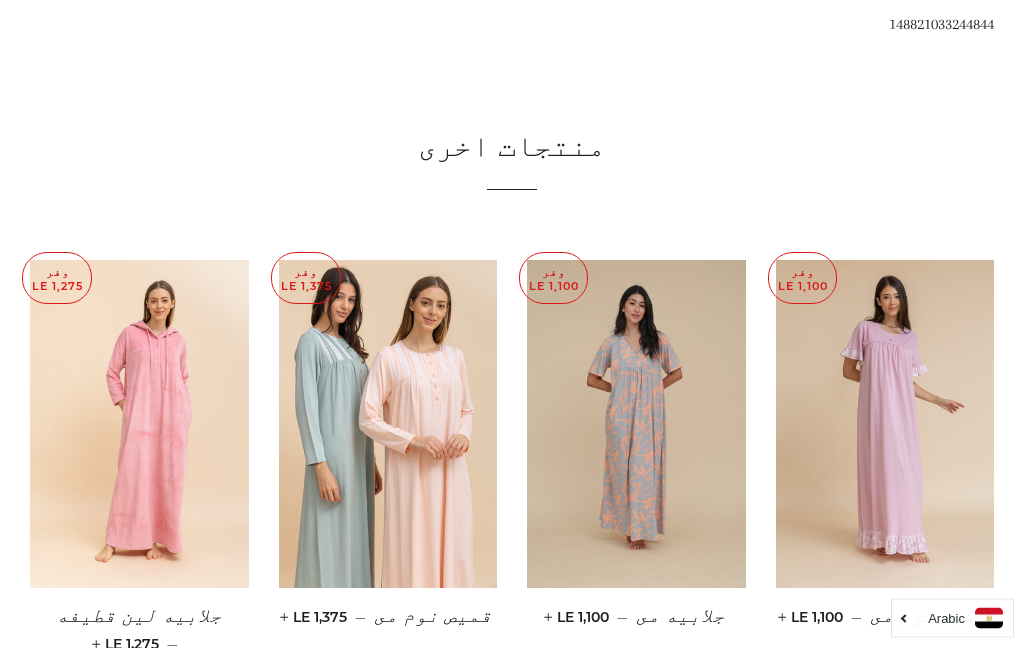 scroll, scrollTop: 1224, scrollLeft: 0, axis: vertical 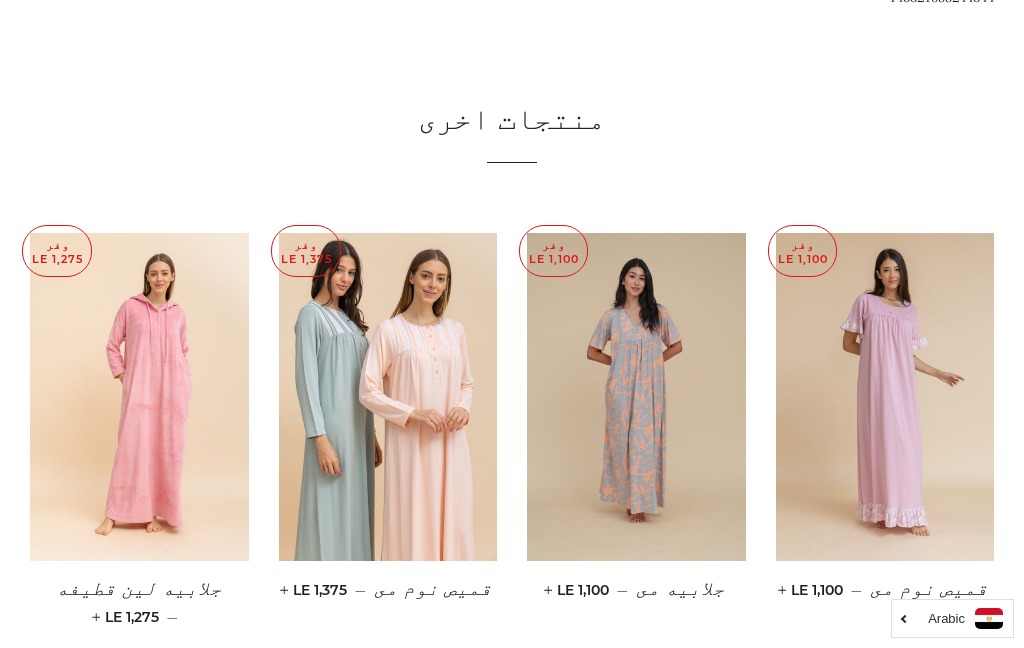 click at bounding box center [139, 397] 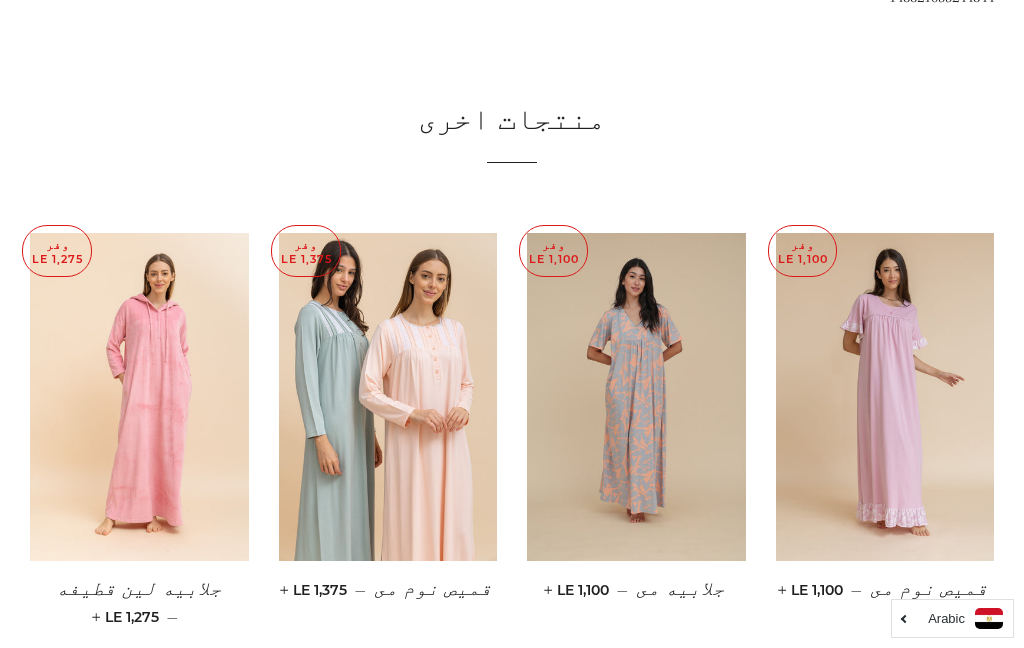 scroll, scrollTop: 1304, scrollLeft: 0, axis: vertical 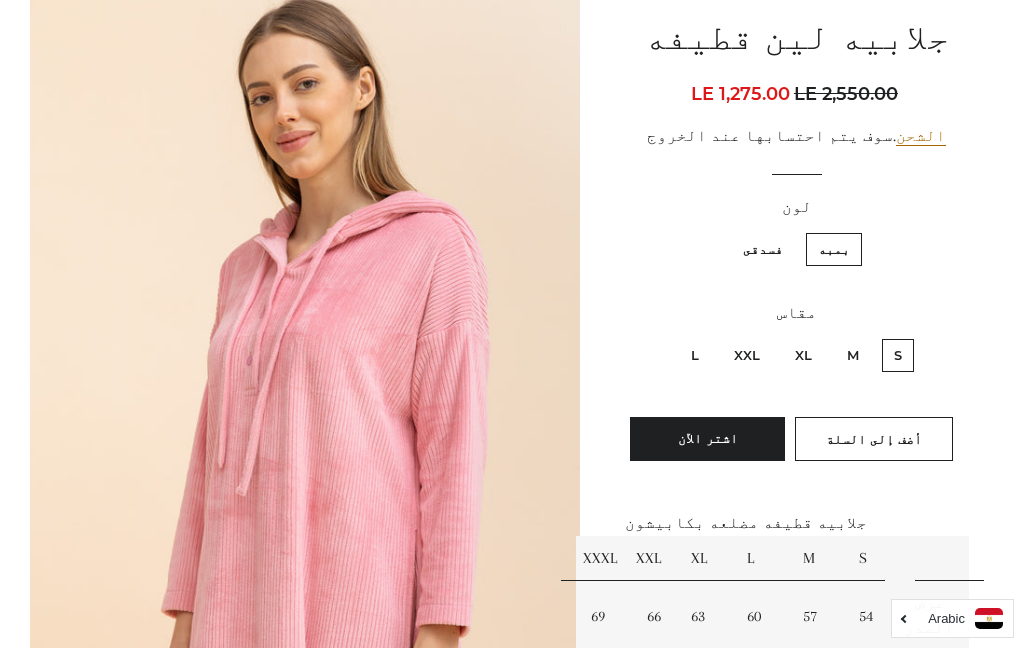 click on "XL" at bounding box center [803, 355] 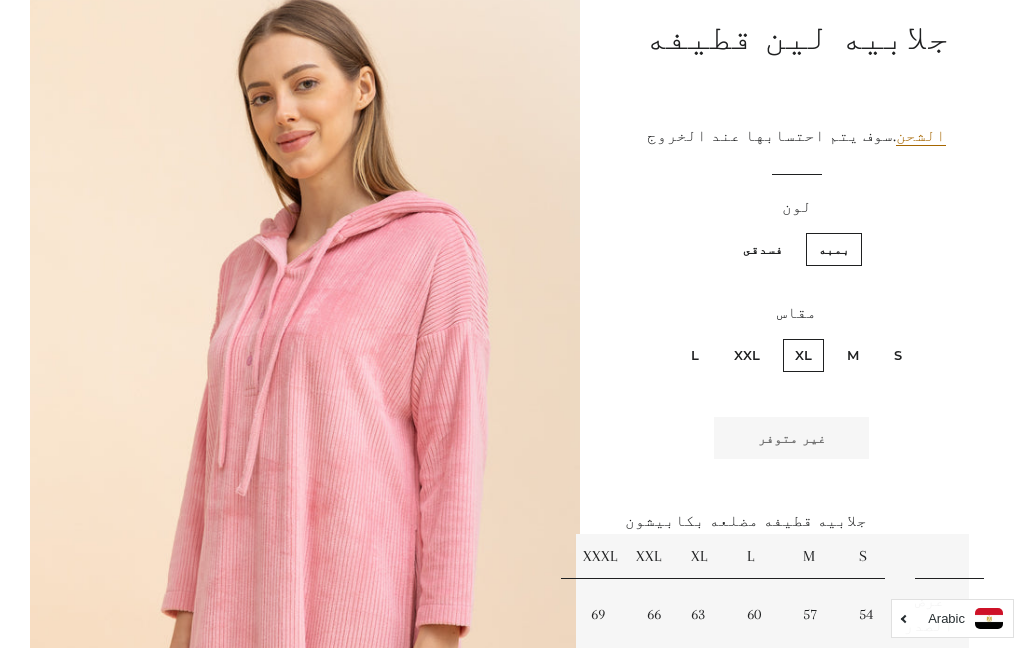 click on "XXL" at bounding box center (747, 355) 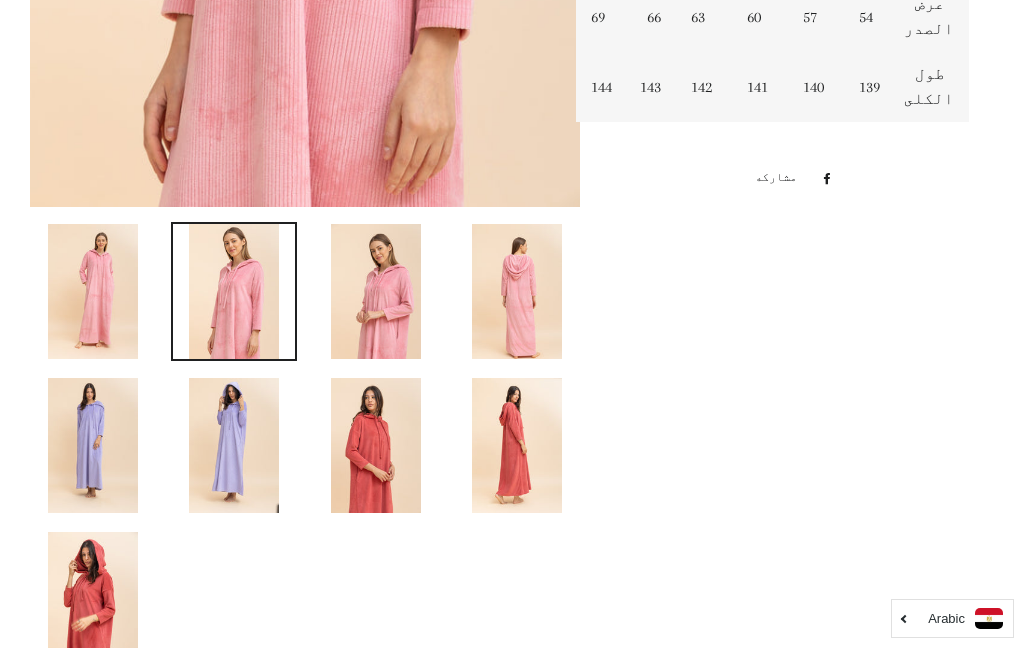 scroll, scrollTop: 879, scrollLeft: 0, axis: vertical 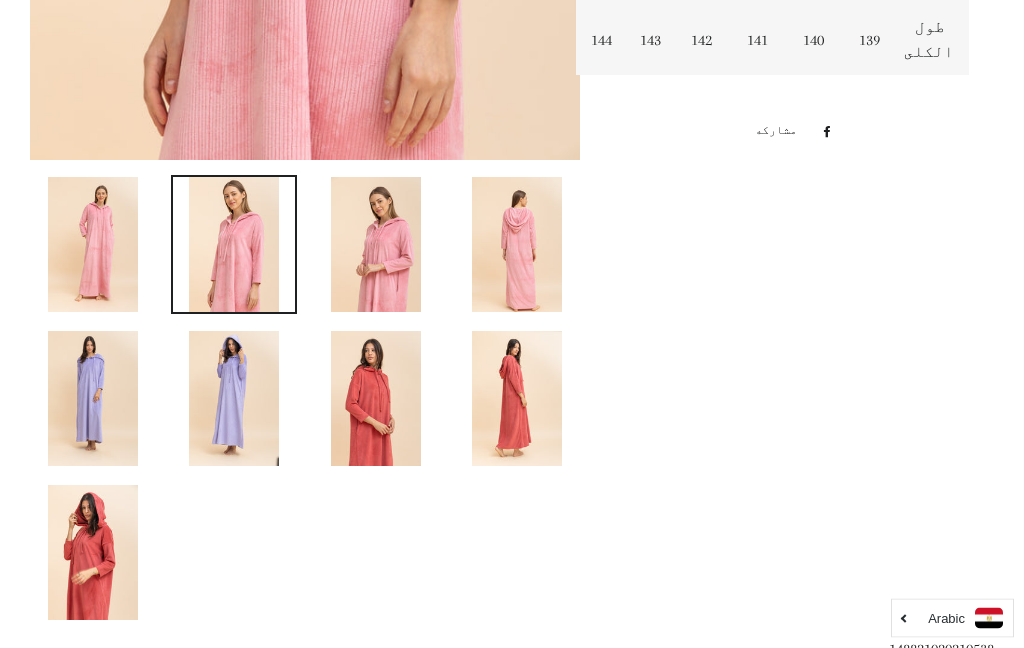 click at bounding box center [376, 399] 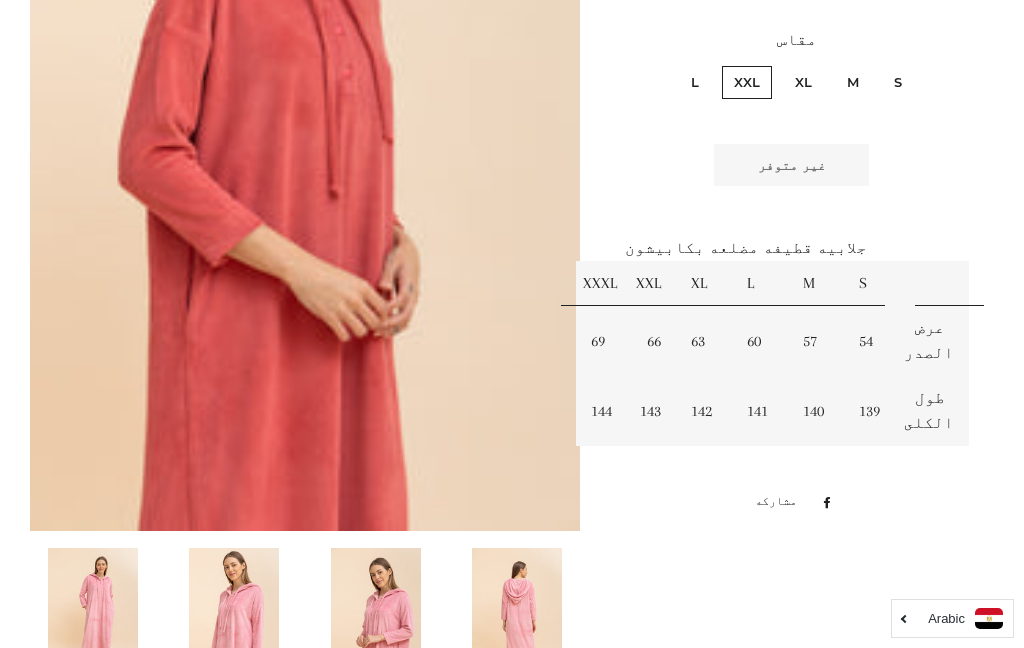scroll, scrollTop: 482, scrollLeft: 0, axis: vertical 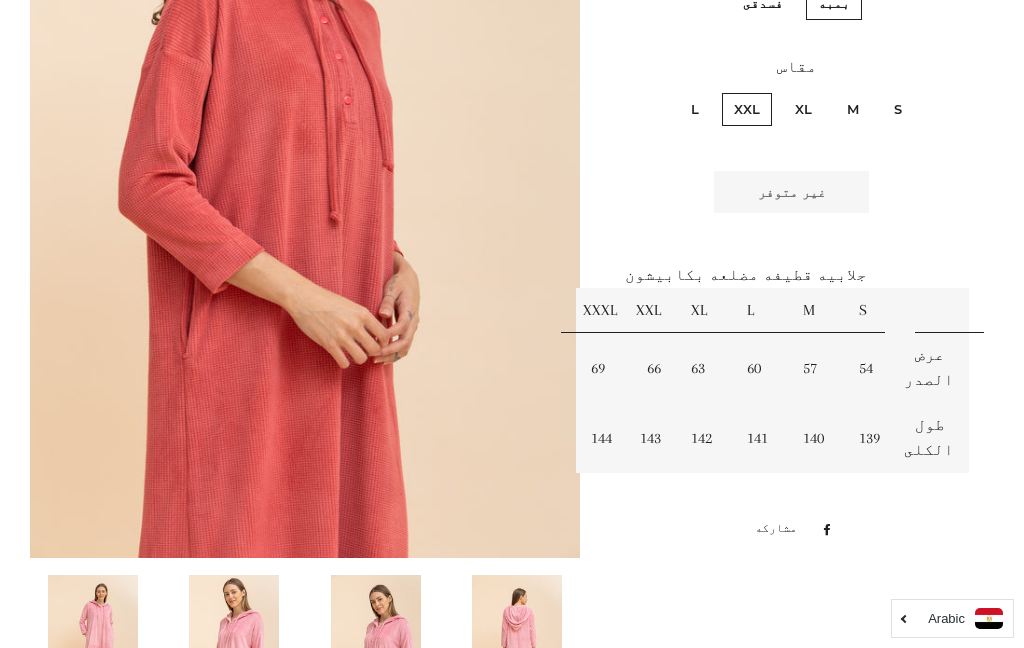 click on "XL" at bounding box center [803, 109] 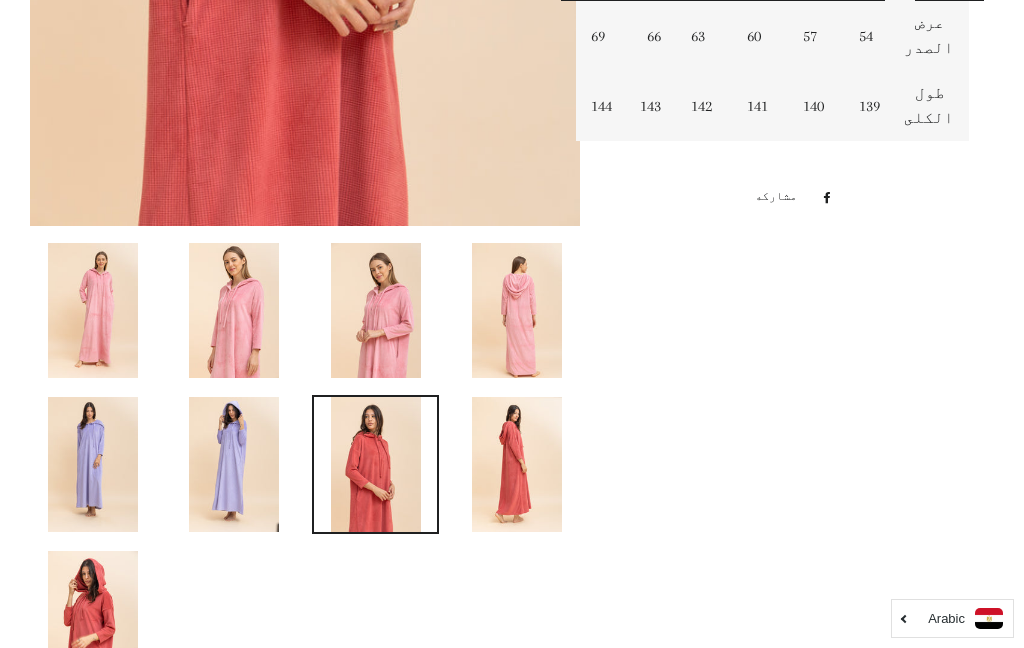 scroll, scrollTop: 886, scrollLeft: 0, axis: vertical 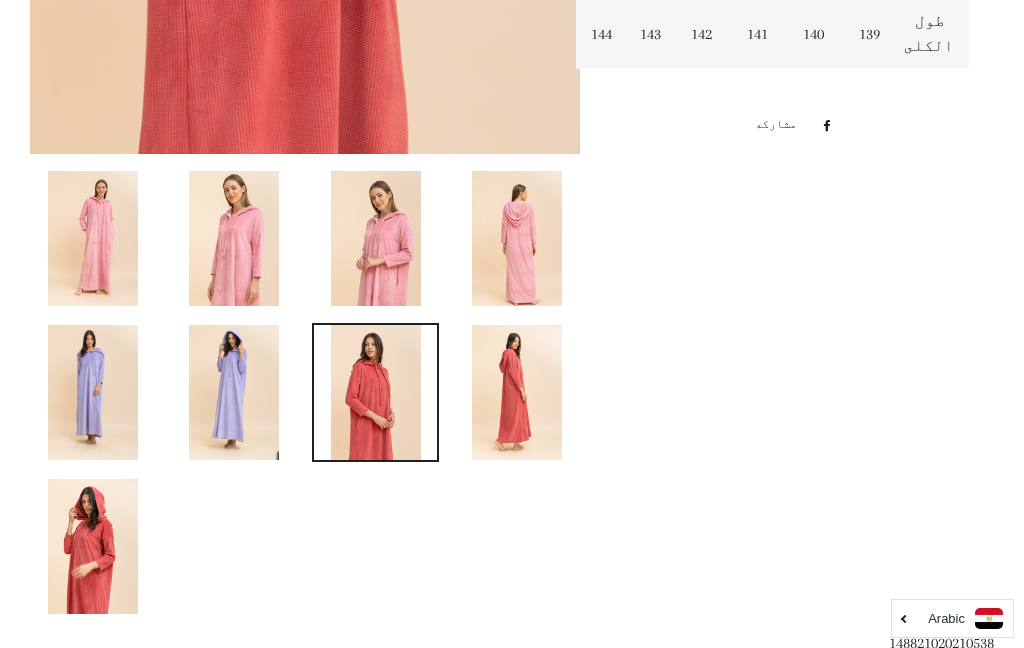 click at bounding box center [234, 392] 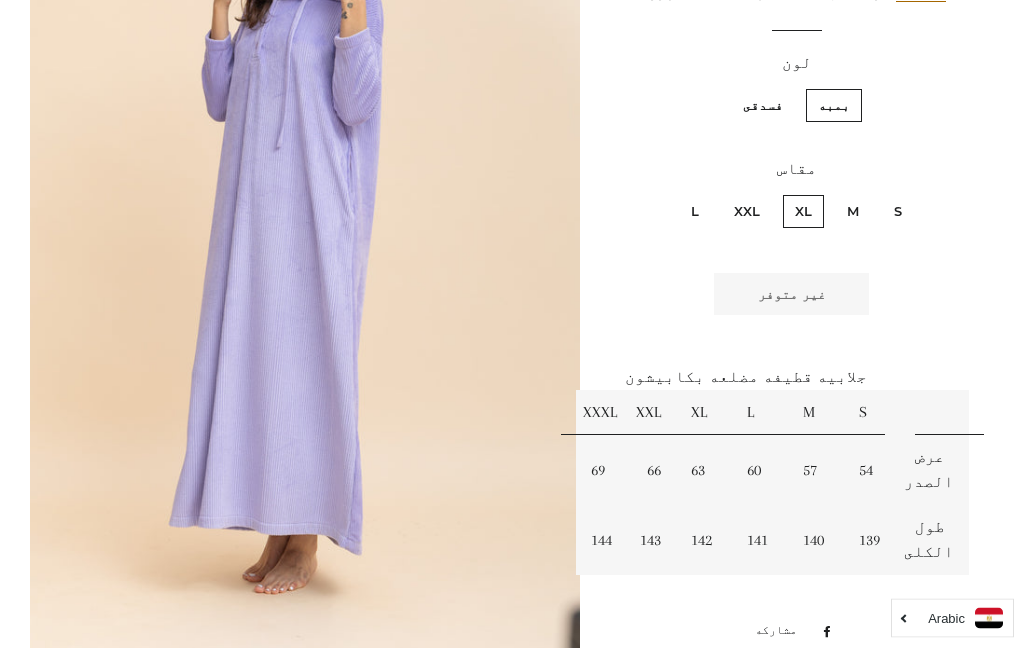 scroll, scrollTop: 380, scrollLeft: 0, axis: vertical 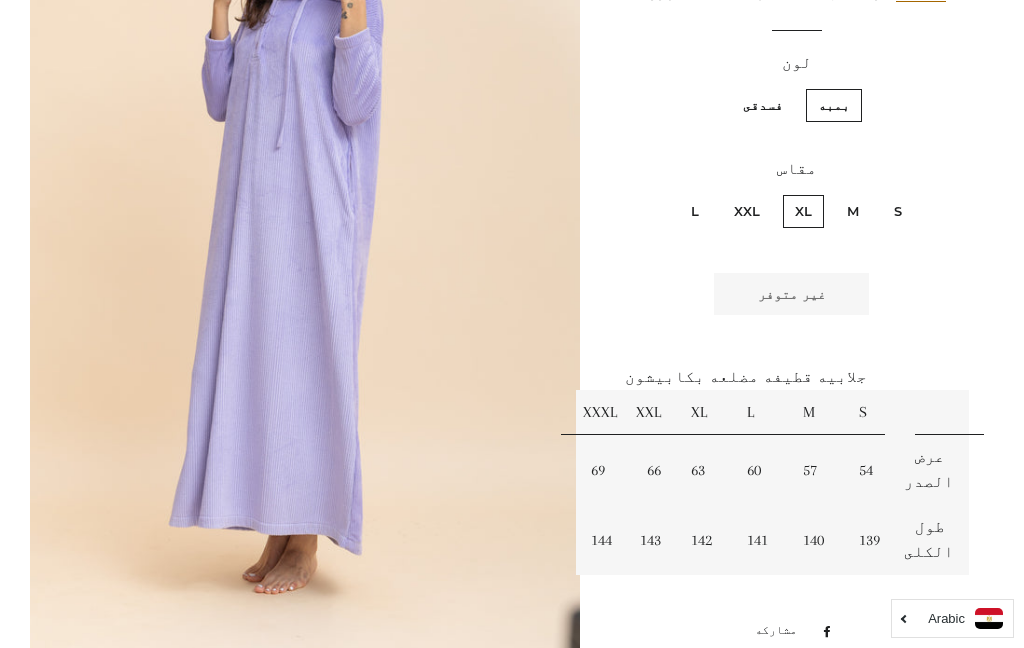 click on "XXL" at bounding box center (747, 211) 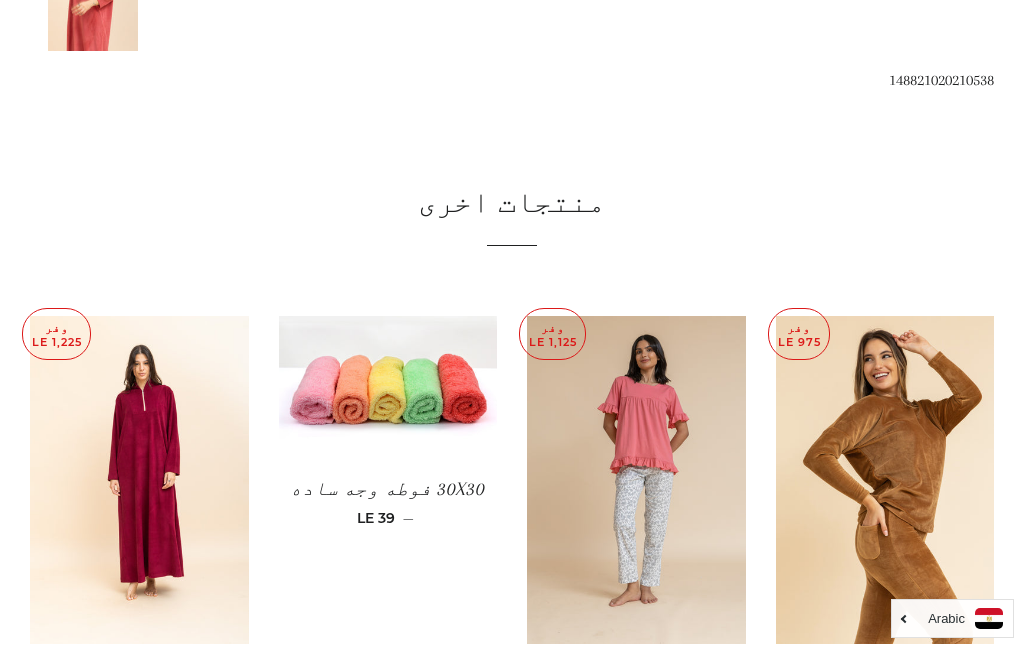 scroll, scrollTop: 1414, scrollLeft: 0, axis: vertical 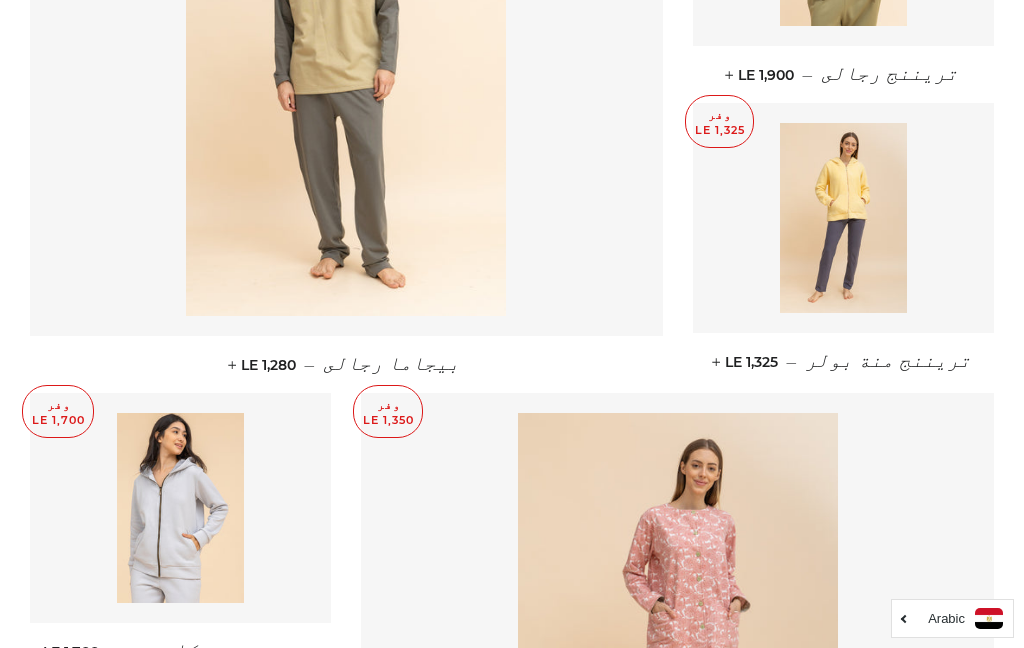 click at bounding box center (843, 218) 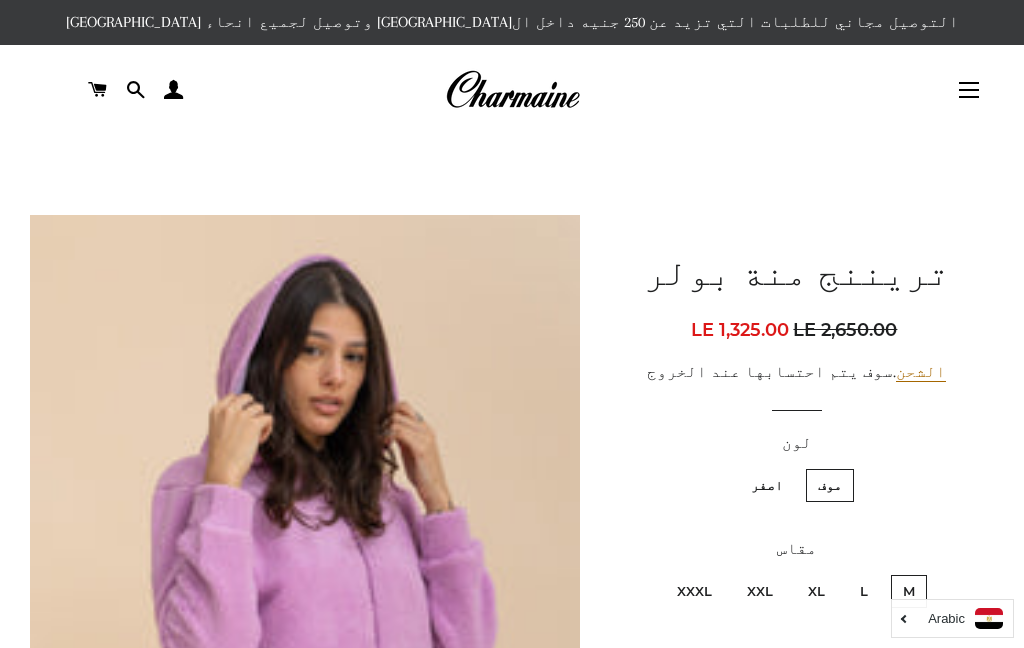 scroll, scrollTop: 0, scrollLeft: 0, axis: both 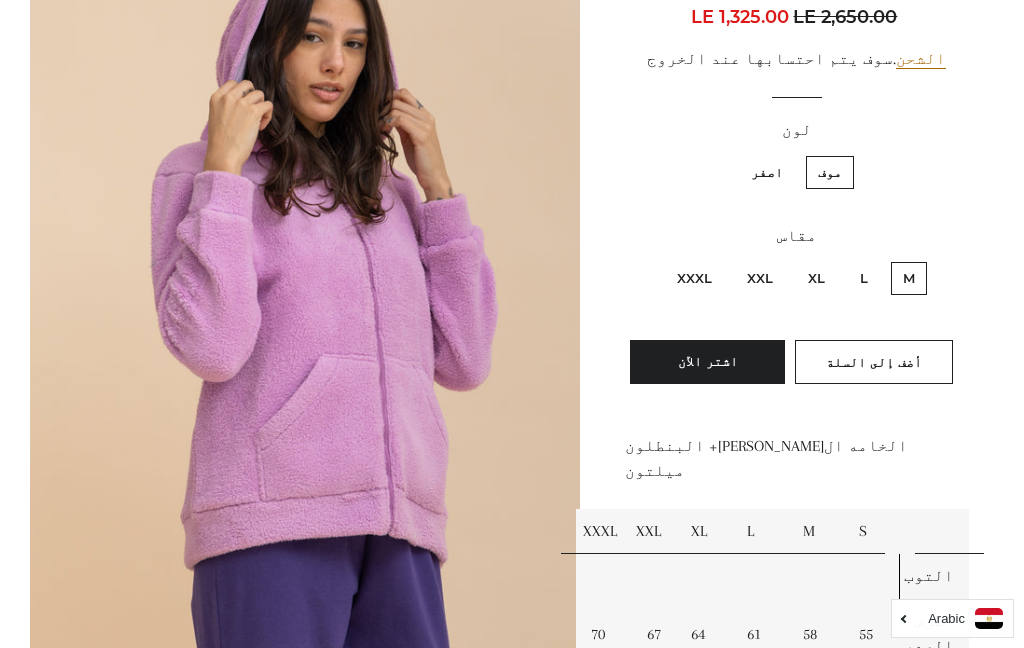 click on "XL" at bounding box center (816, 278) 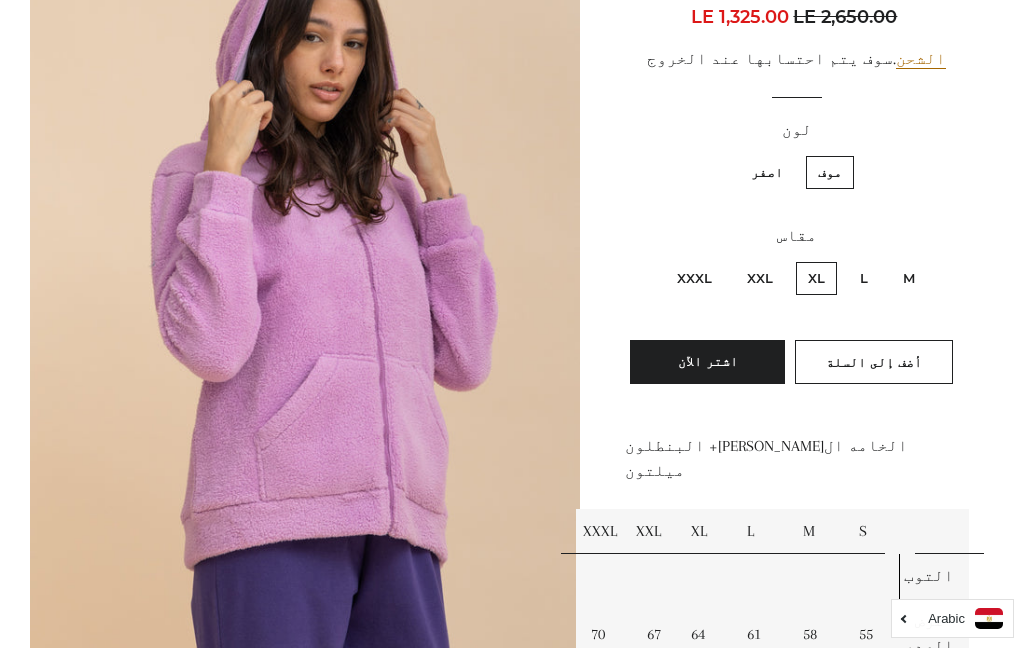 scroll, scrollTop: 393, scrollLeft: 0, axis: vertical 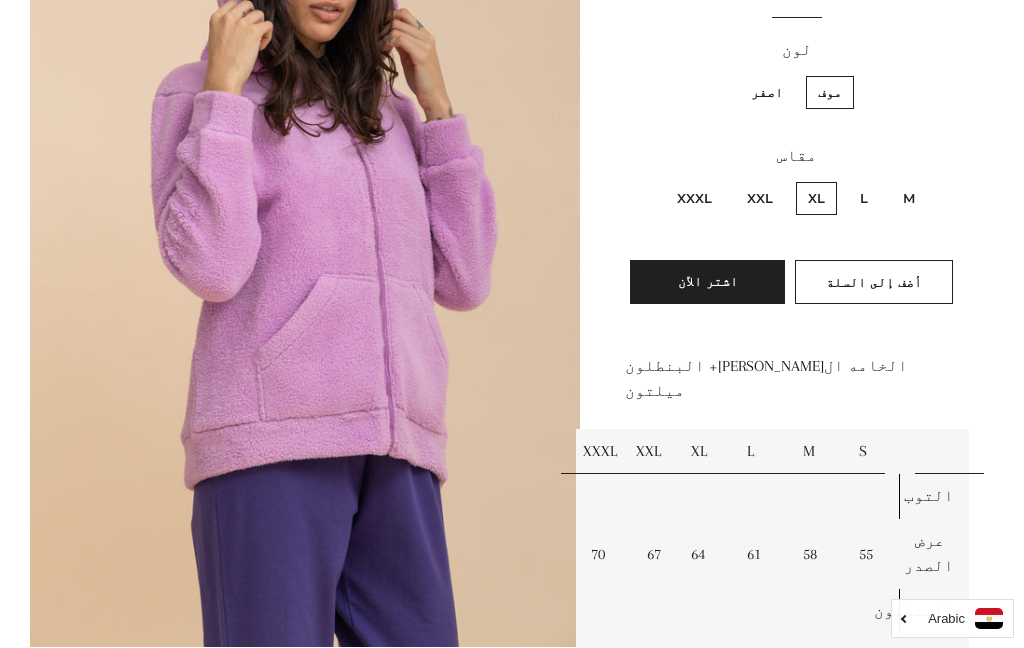 click on "XXL" at bounding box center [760, 198] 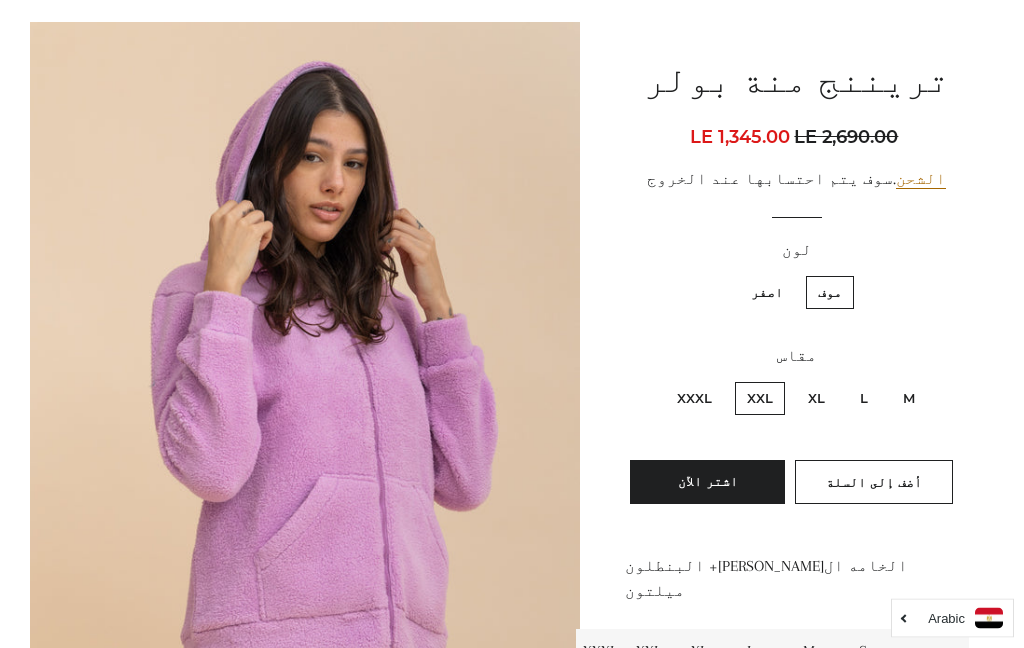 scroll, scrollTop: 134, scrollLeft: 0, axis: vertical 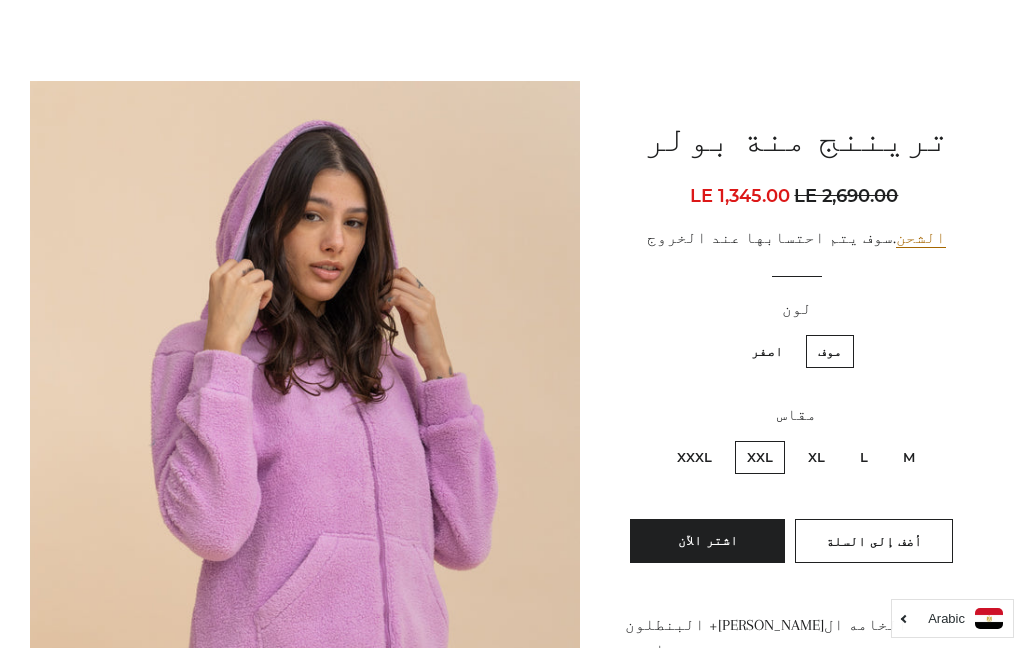 click on "اصفر" at bounding box center [767, 351] 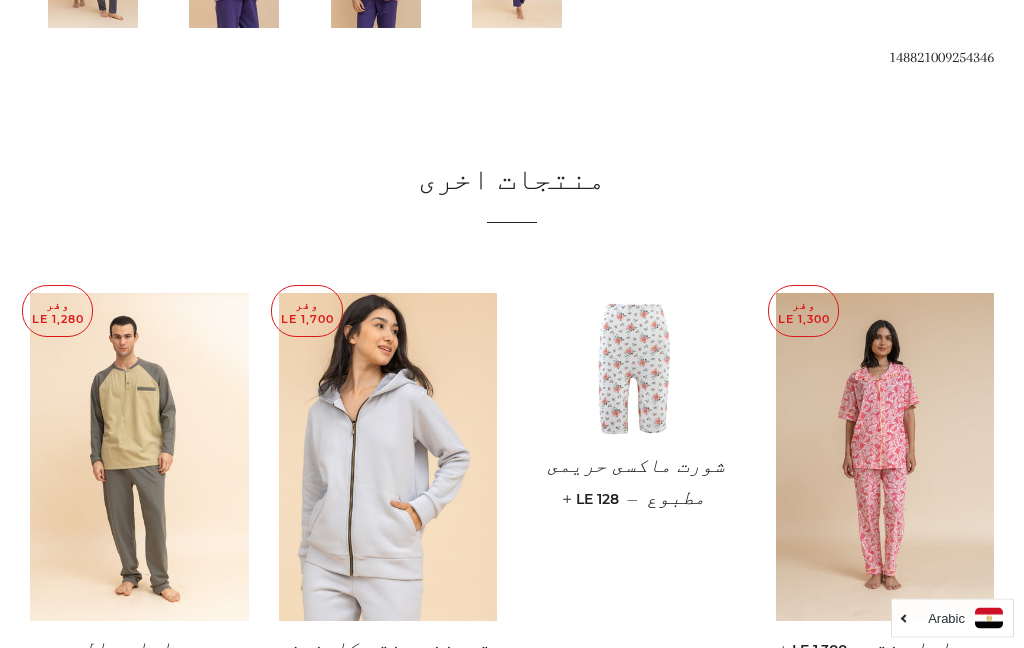 scroll, scrollTop: 1318, scrollLeft: 0, axis: vertical 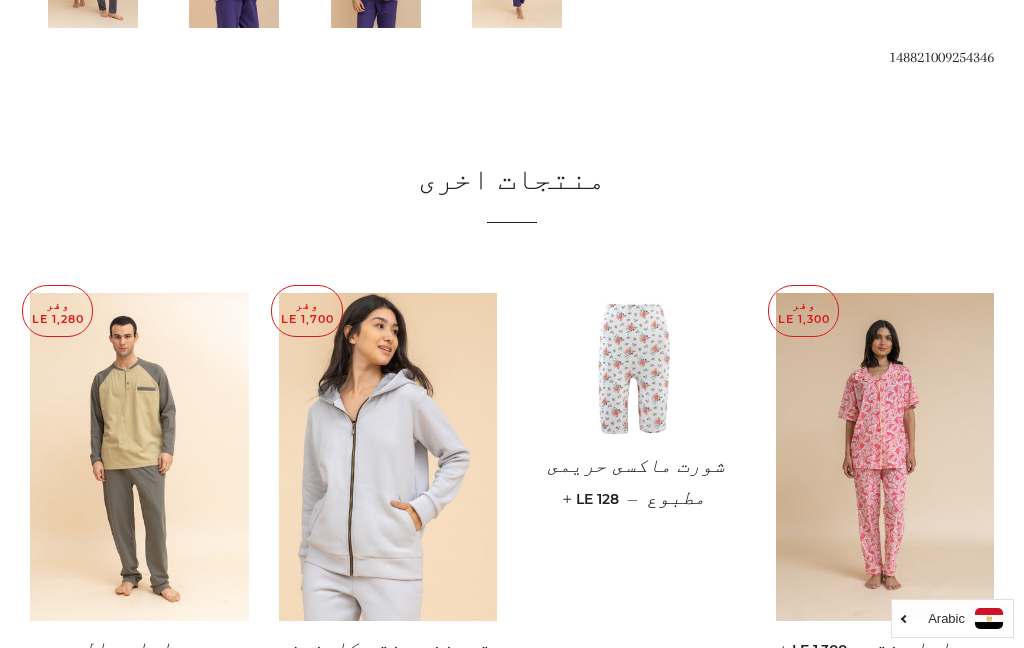 click at bounding box center (388, 457) 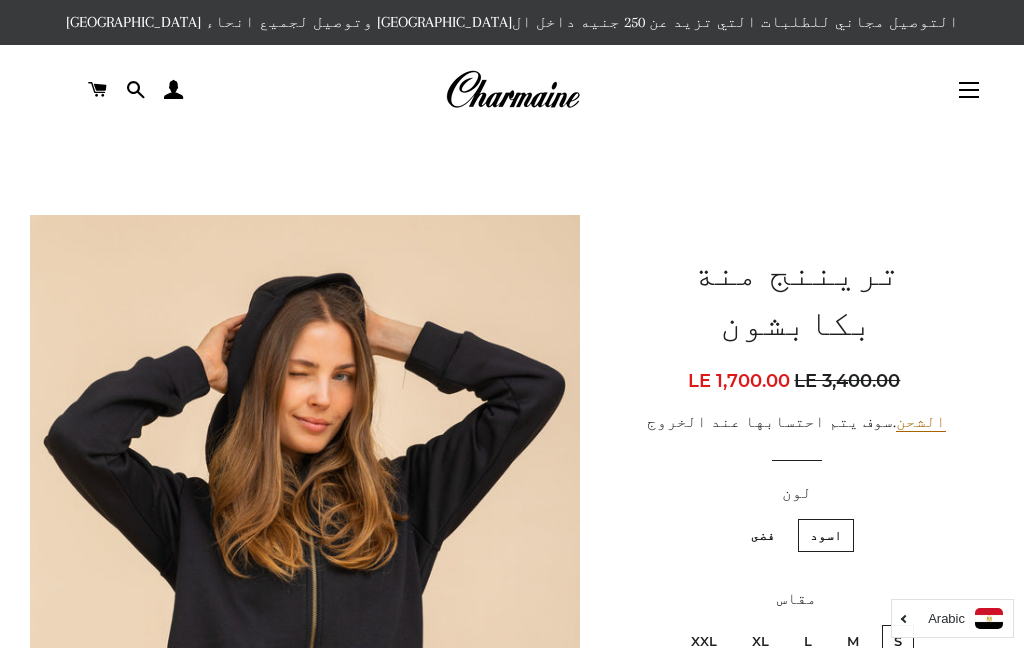 scroll, scrollTop: 0, scrollLeft: 0, axis: both 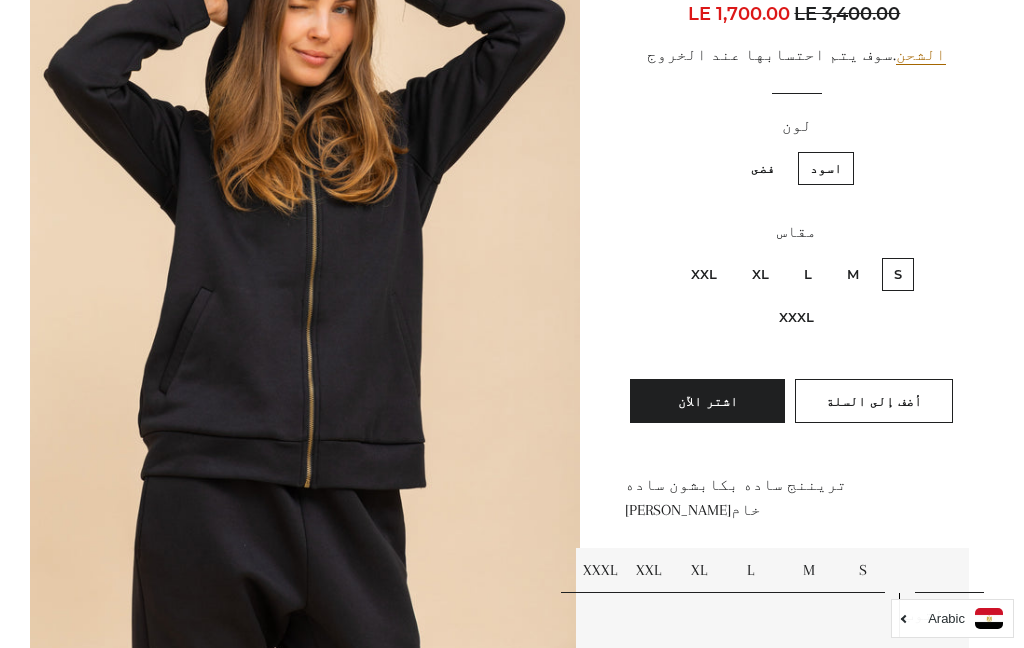 click on "فضى" at bounding box center [763, 168] 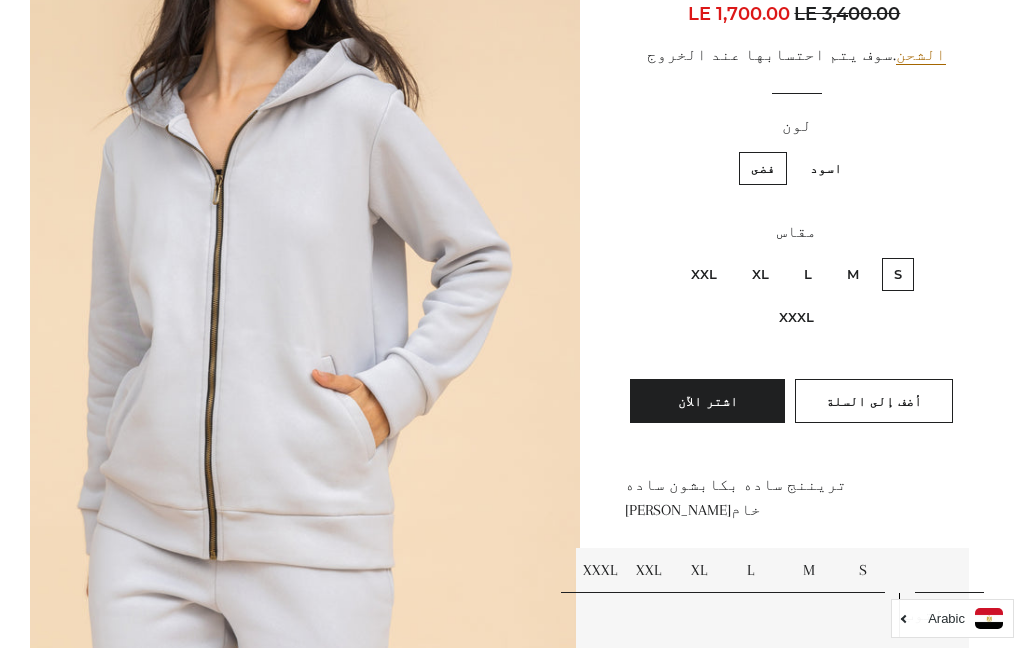 click on "XL" at bounding box center [760, 274] 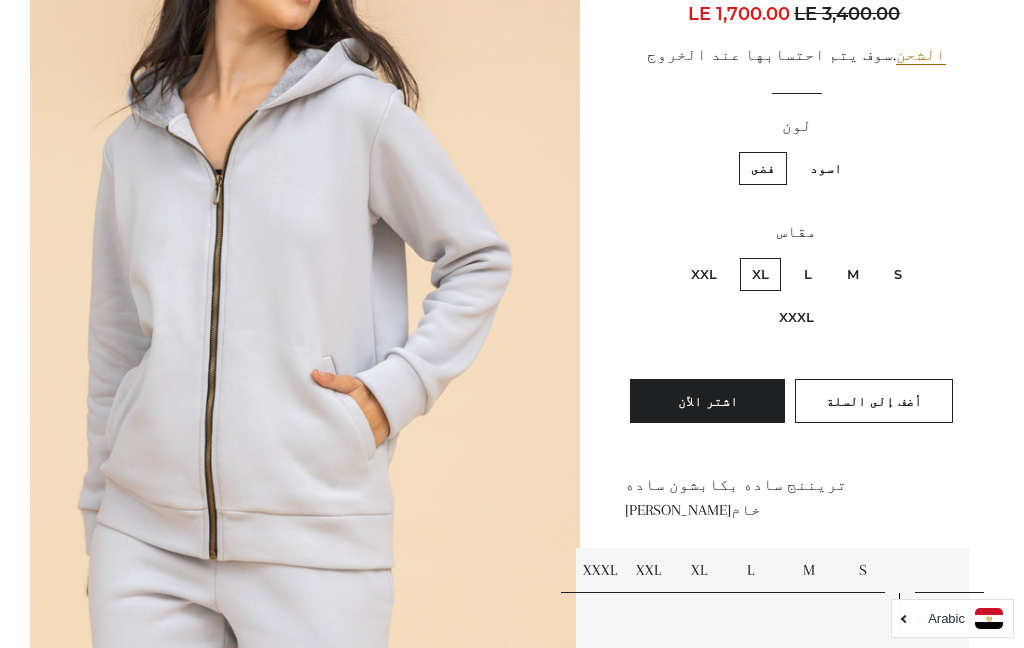click on "XXL" at bounding box center (704, 274) 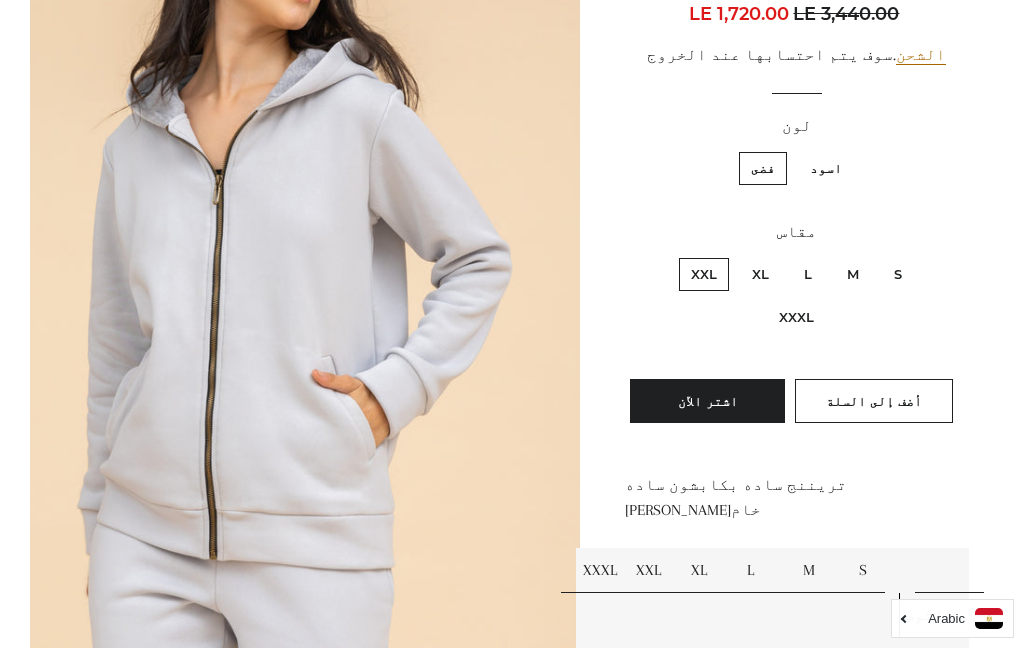 click on "اسود" at bounding box center [826, 168] 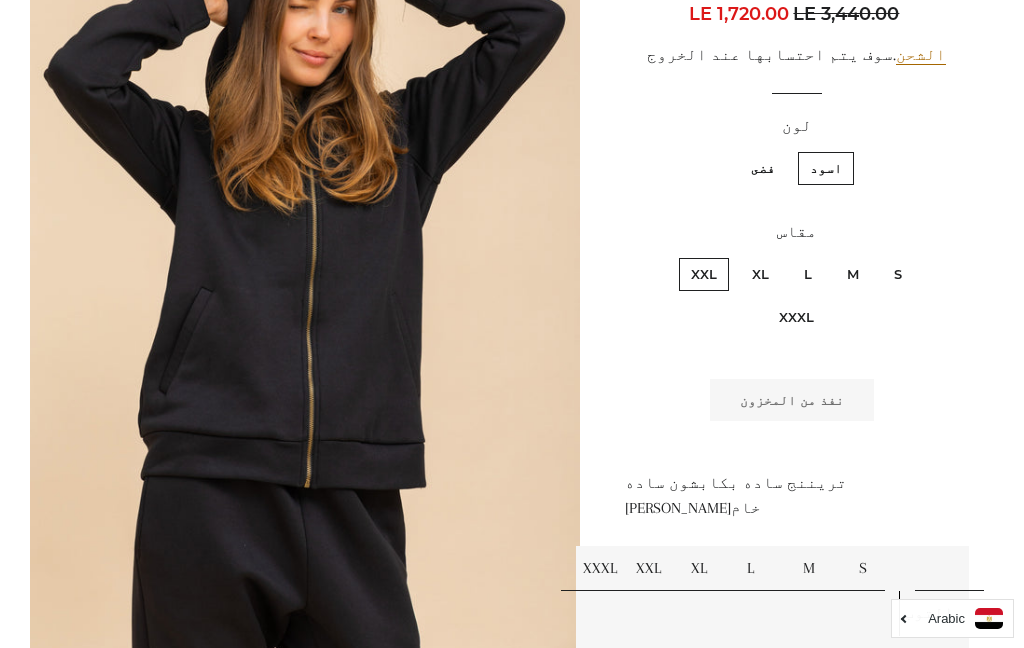 click on "XXXL" at bounding box center [796, 317] 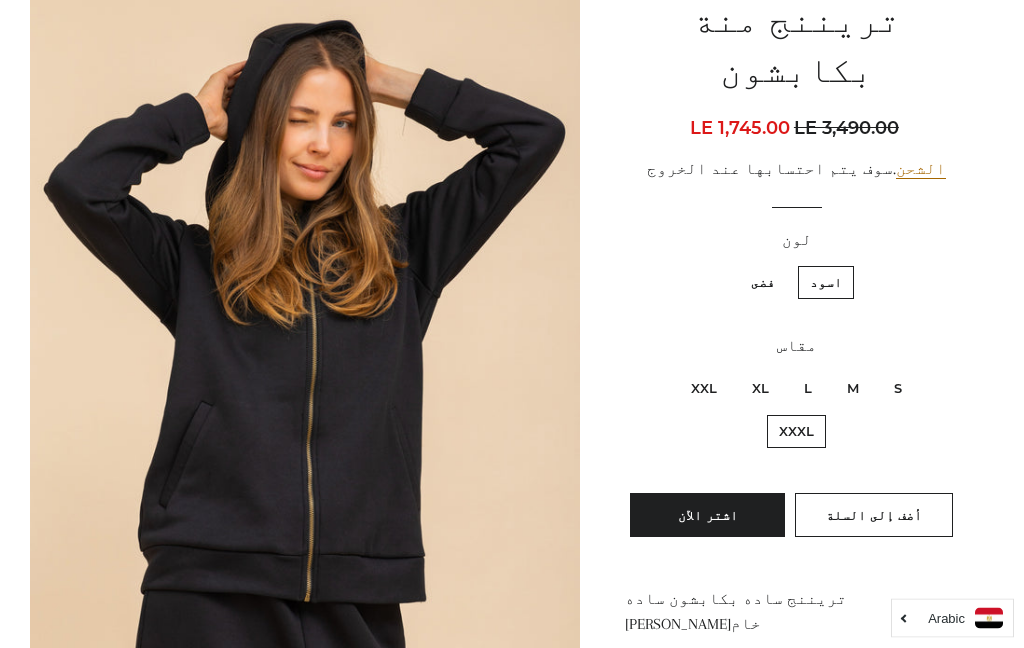 scroll, scrollTop: 251, scrollLeft: 0, axis: vertical 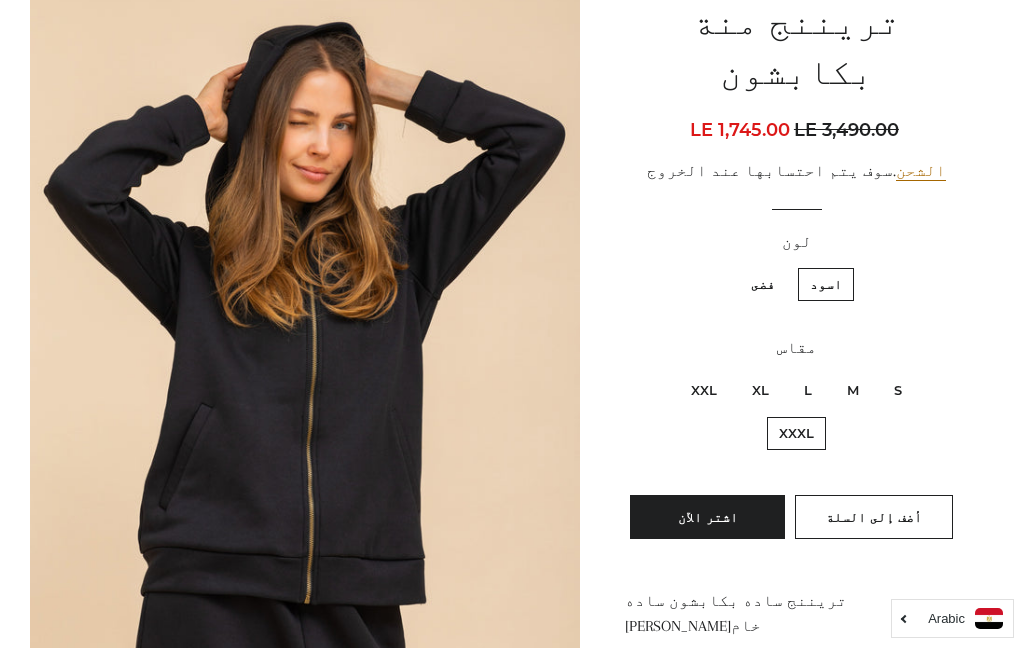 click on "تريننج منة بكابشون
السعر العادي
LE 3,490.00
السعر بعد الخصم LE 1,745.00
سعر الوحدة
/  في
الشحن  .سوف يتم احتسابها عند الخروج
لون
اسود
فضى
S M" at bounding box center (787, 522) 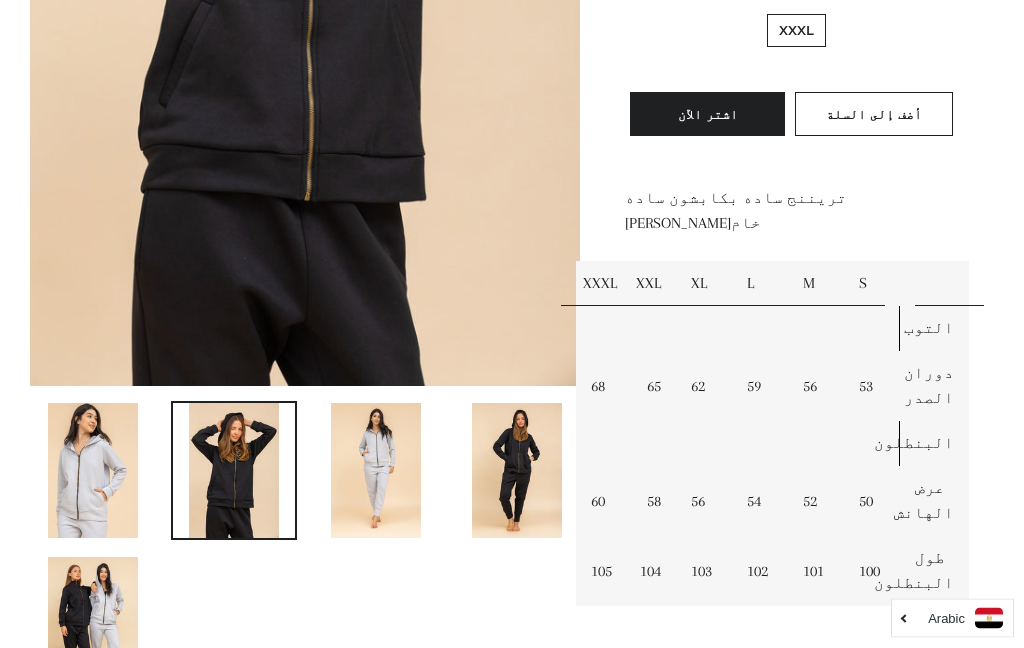 scroll, scrollTop: 718, scrollLeft: 0, axis: vertical 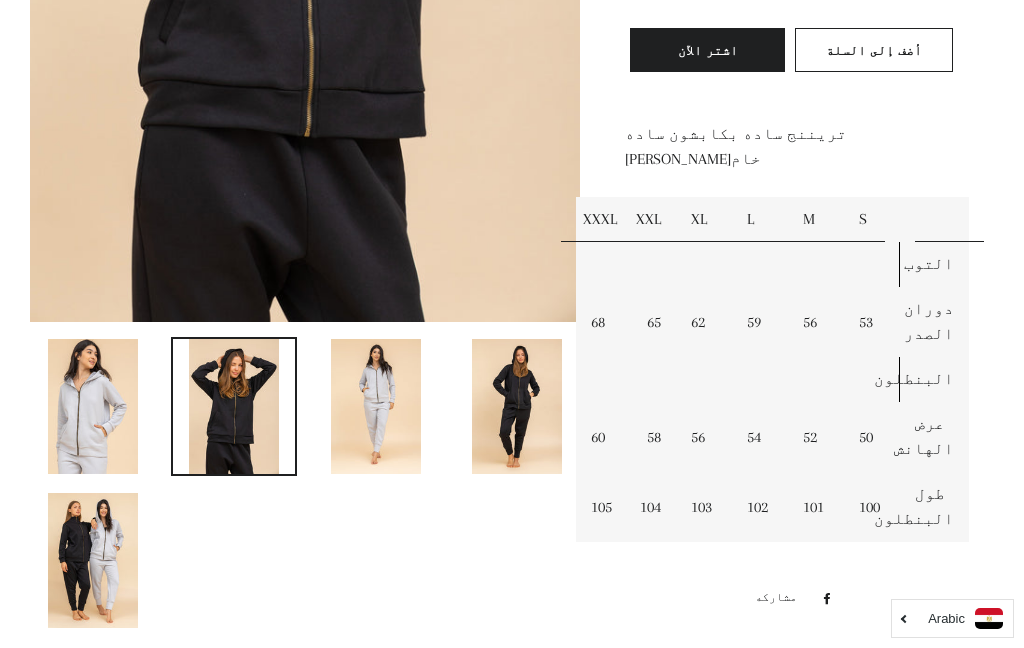 click at bounding box center [93, 560] 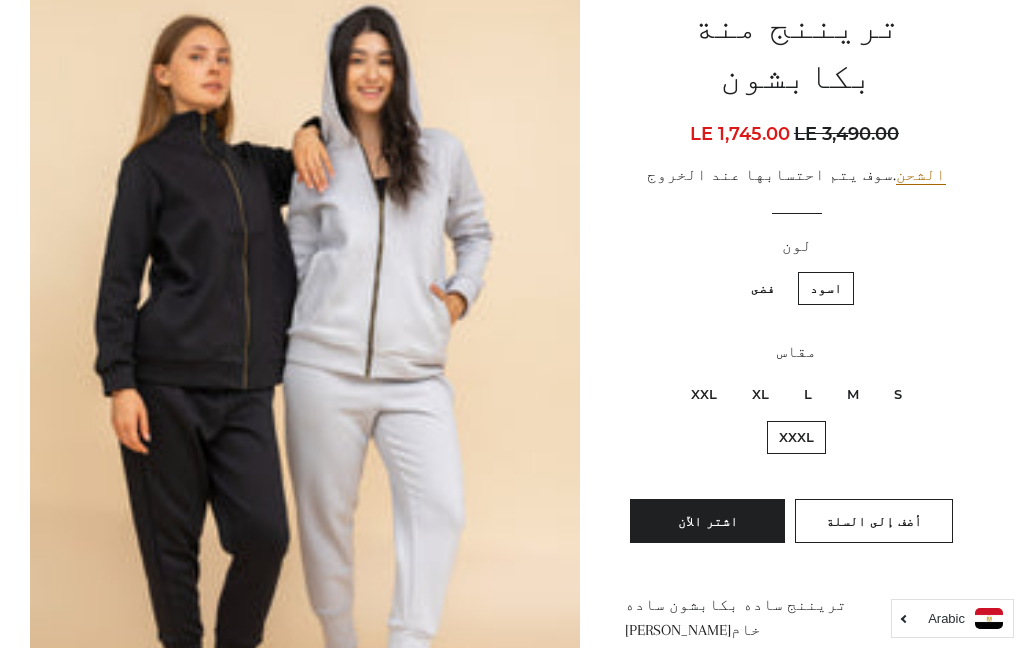 scroll, scrollTop: 247, scrollLeft: 0, axis: vertical 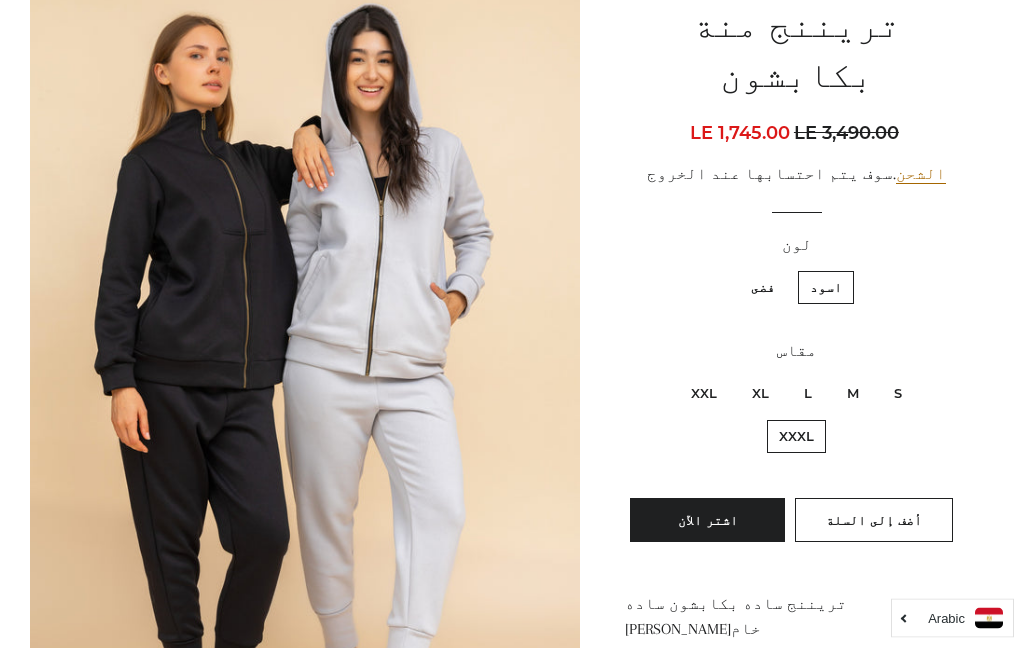 click on "تريننج منة بكابشون
السعر العادي
LE 3,490.00
السعر بعد الخصم LE 1,745.00
سعر الوحدة
/  في
الشحن  .سوف يتم احتسابها عند الخروج
لون
اسود
فضى
S M" at bounding box center [787, 526] 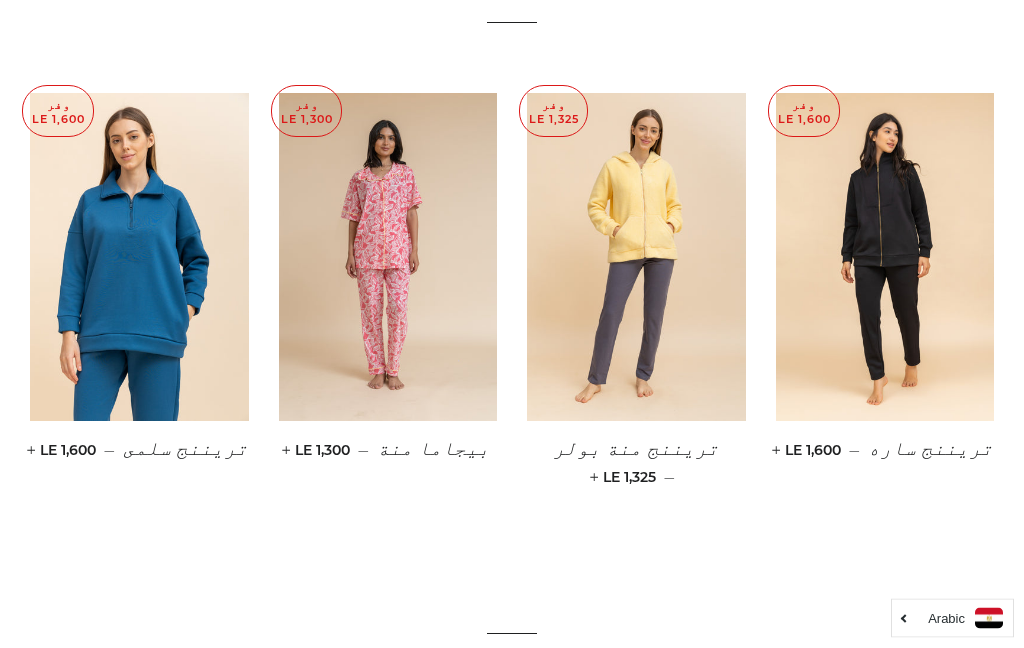 scroll, scrollTop: 1518, scrollLeft: 0, axis: vertical 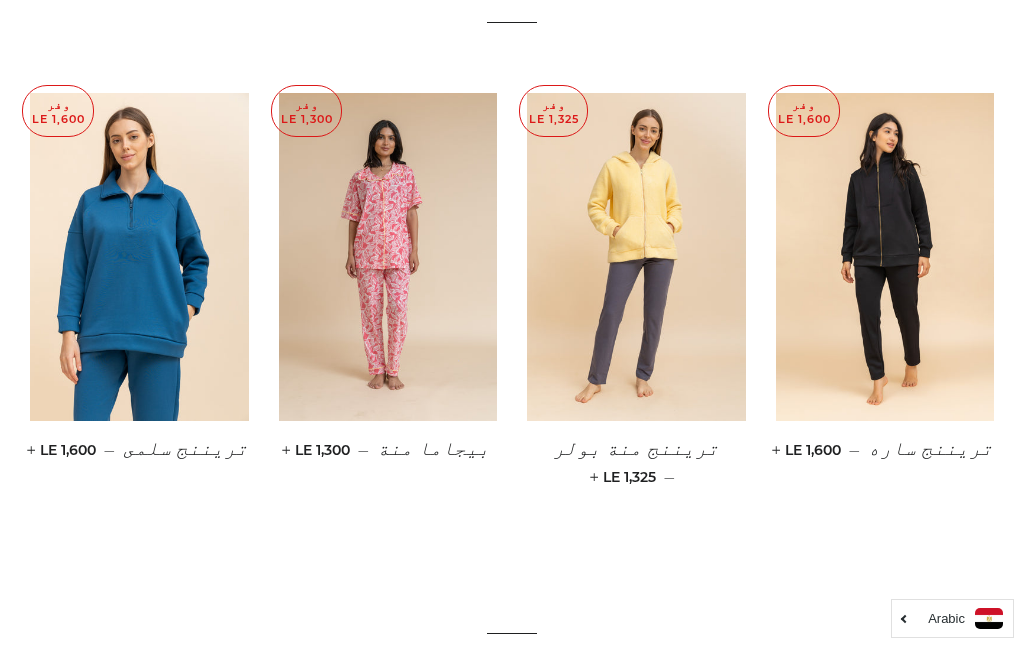 click at bounding box center (885, 257) 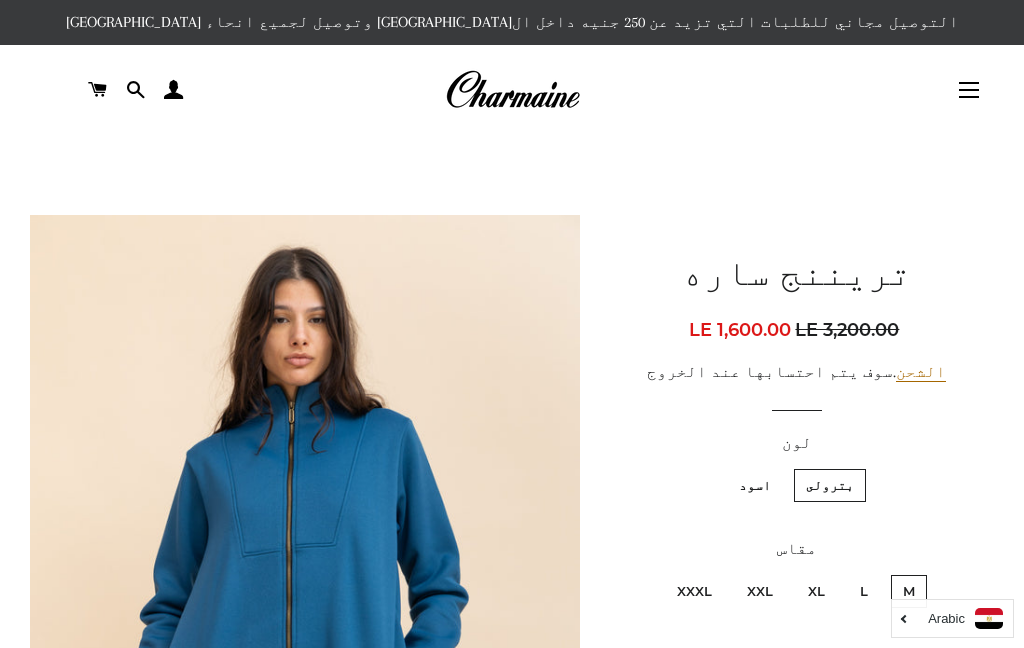 scroll, scrollTop: 70, scrollLeft: 0, axis: vertical 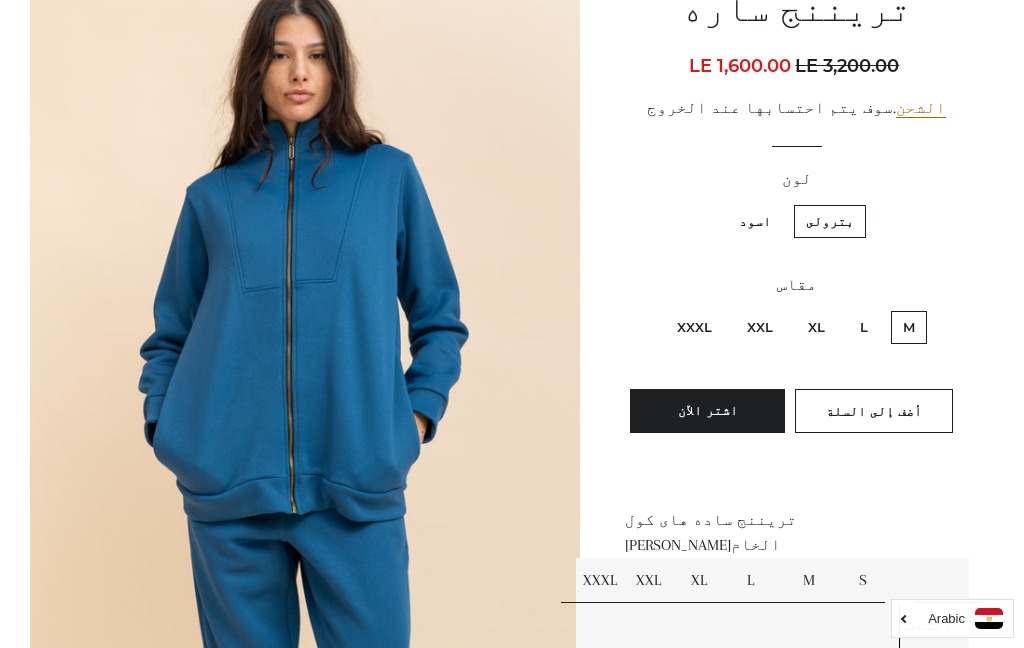 click on "XXL" at bounding box center (760, 327) 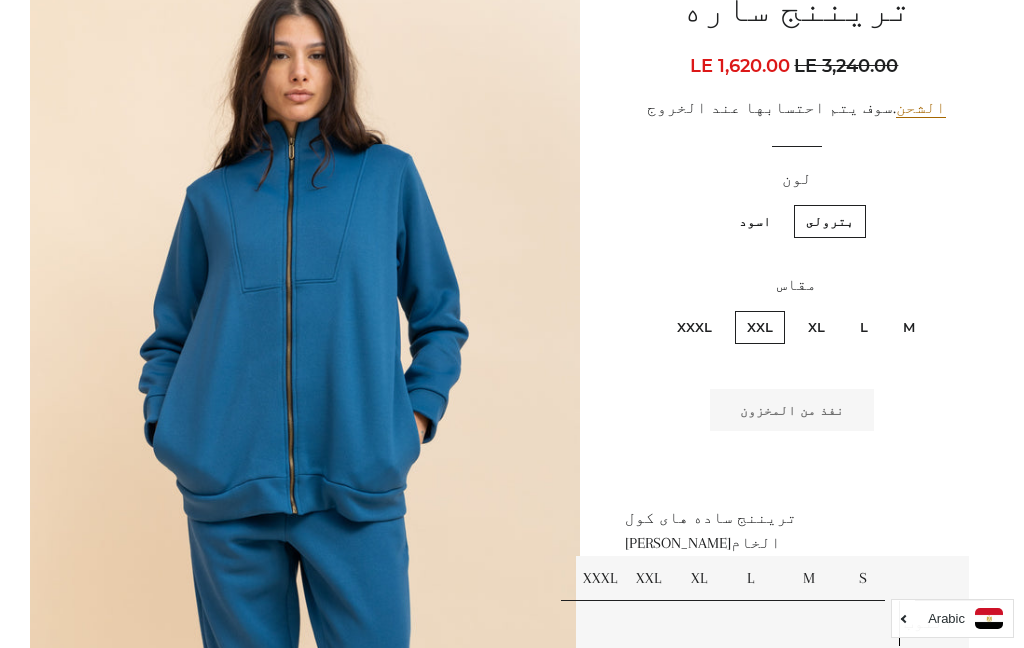 click on "XXXL" at bounding box center (694, 327) 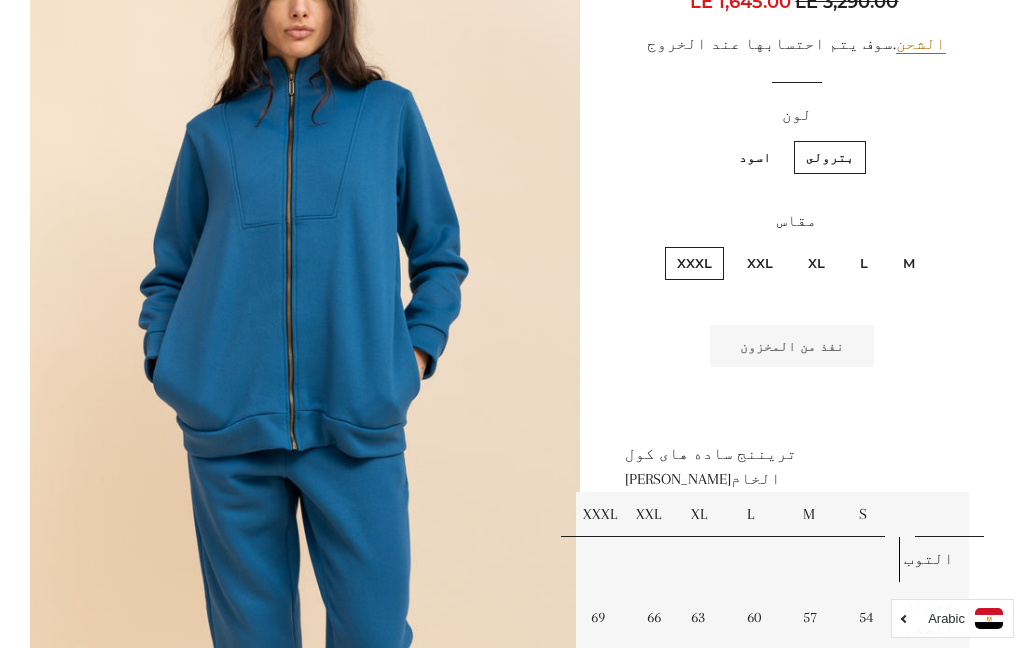 click on "اسود" at bounding box center (755, 157) 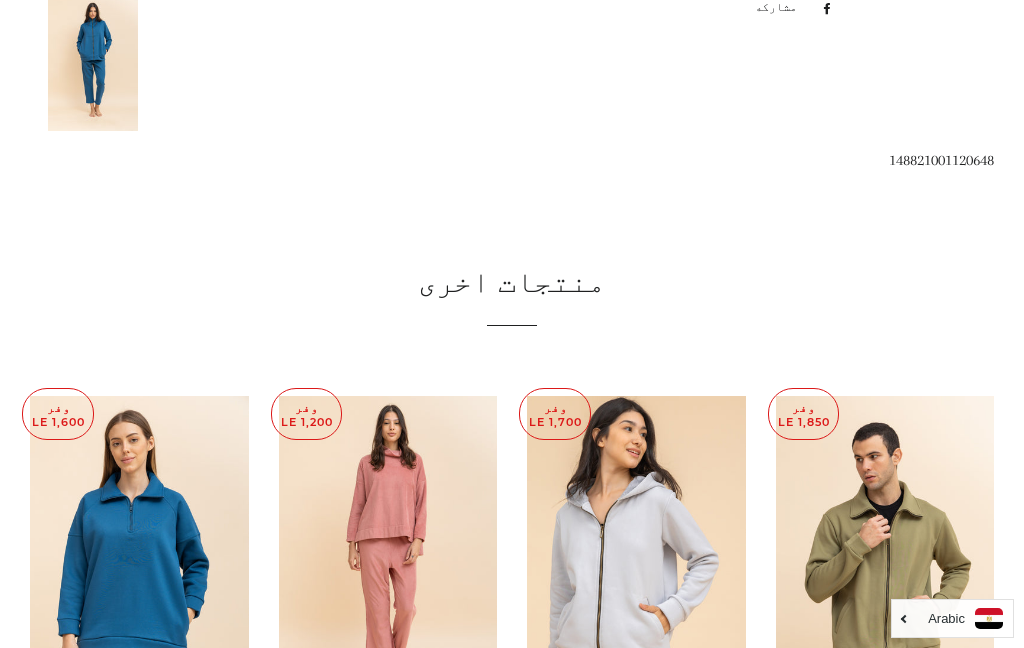 scroll, scrollTop: 1245, scrollLeft: 0, axis: vertical 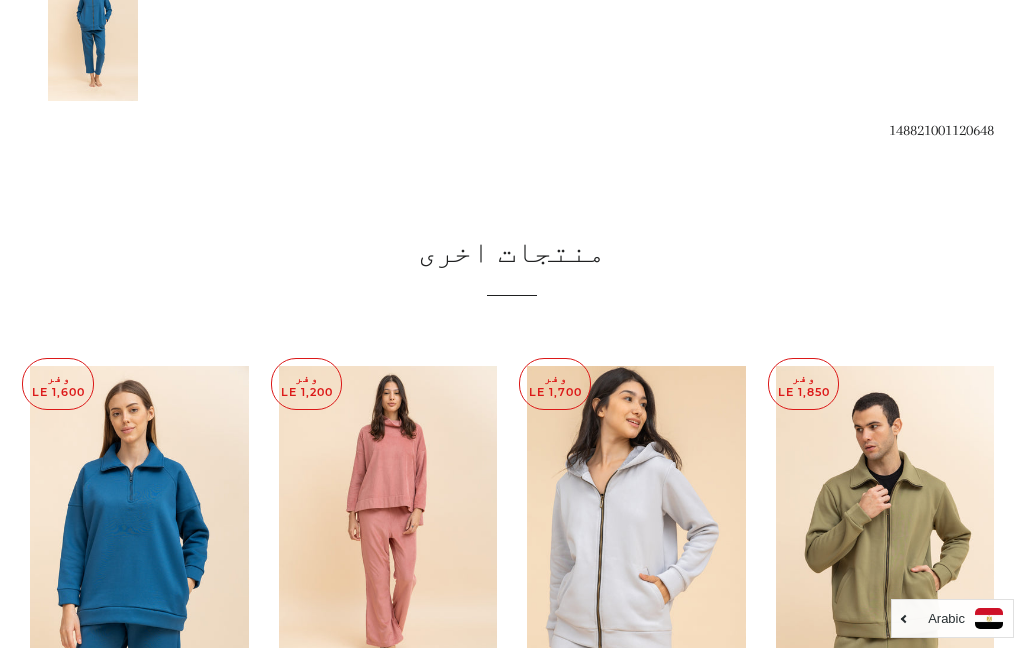 click at bounding box center (636, 530) 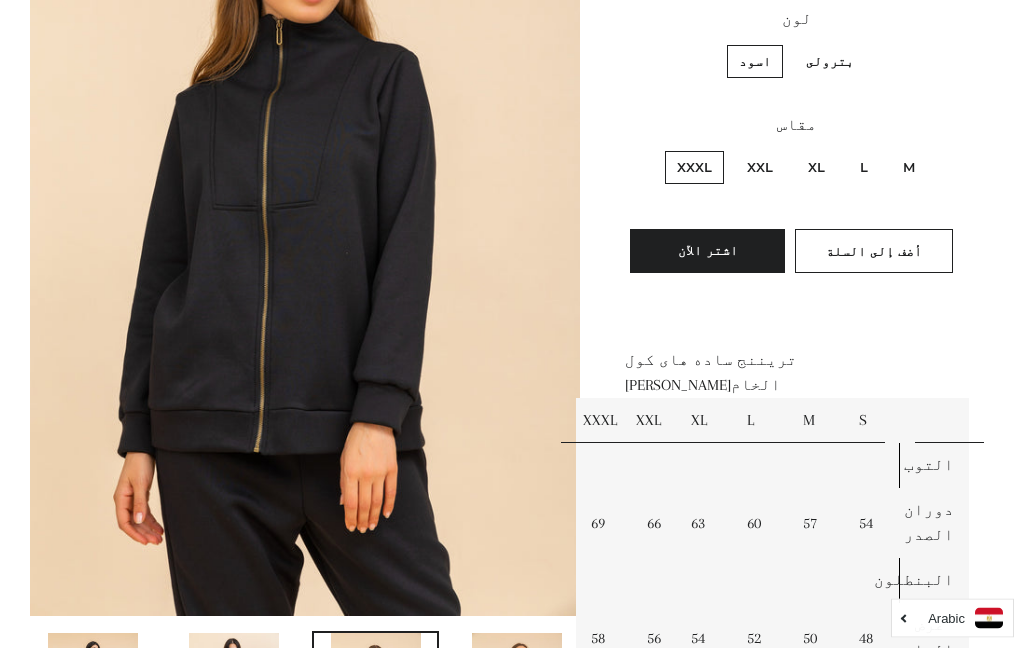 scroll, scrollTop: 317, scrollLeft: 0, axis: vertical 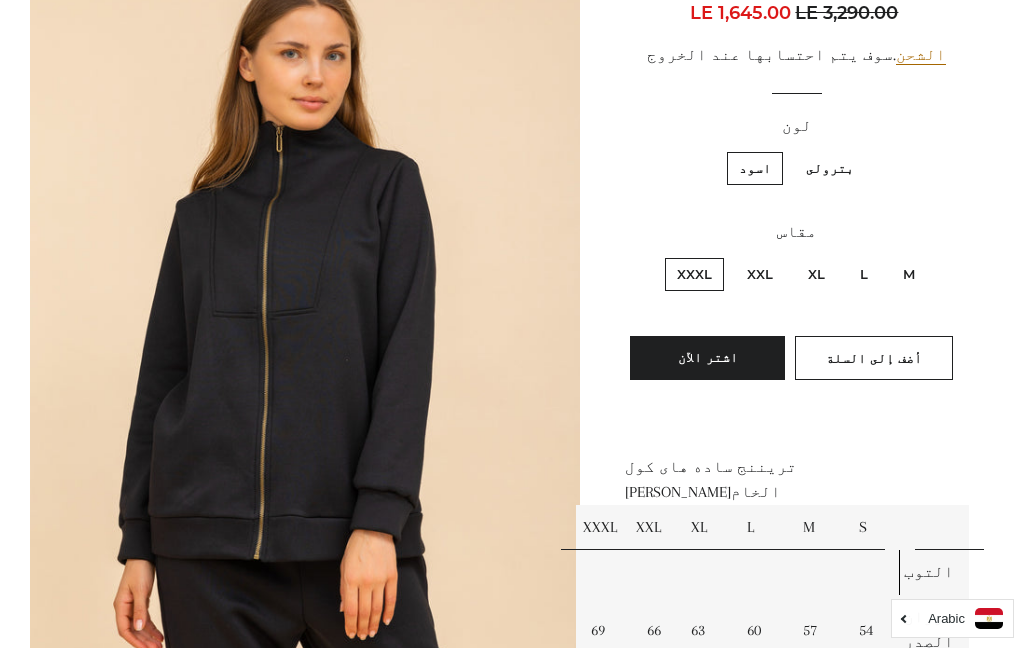 click on "اشتر الآن" at bounding box center (707, 358) 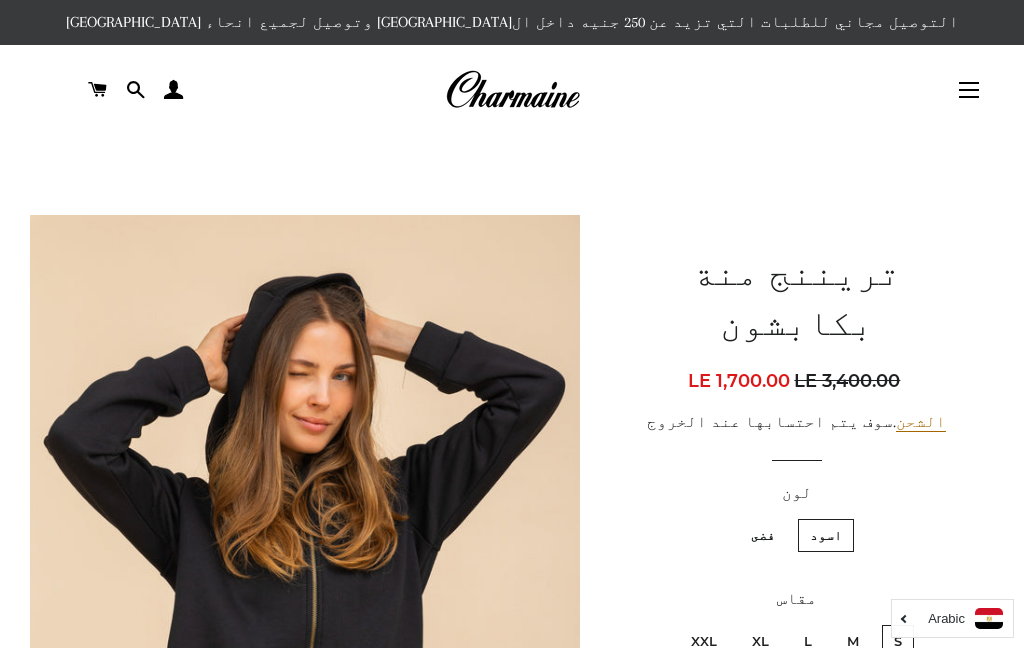 scroll, scrollTop: 0, scrollLeft: 0, axis: both 